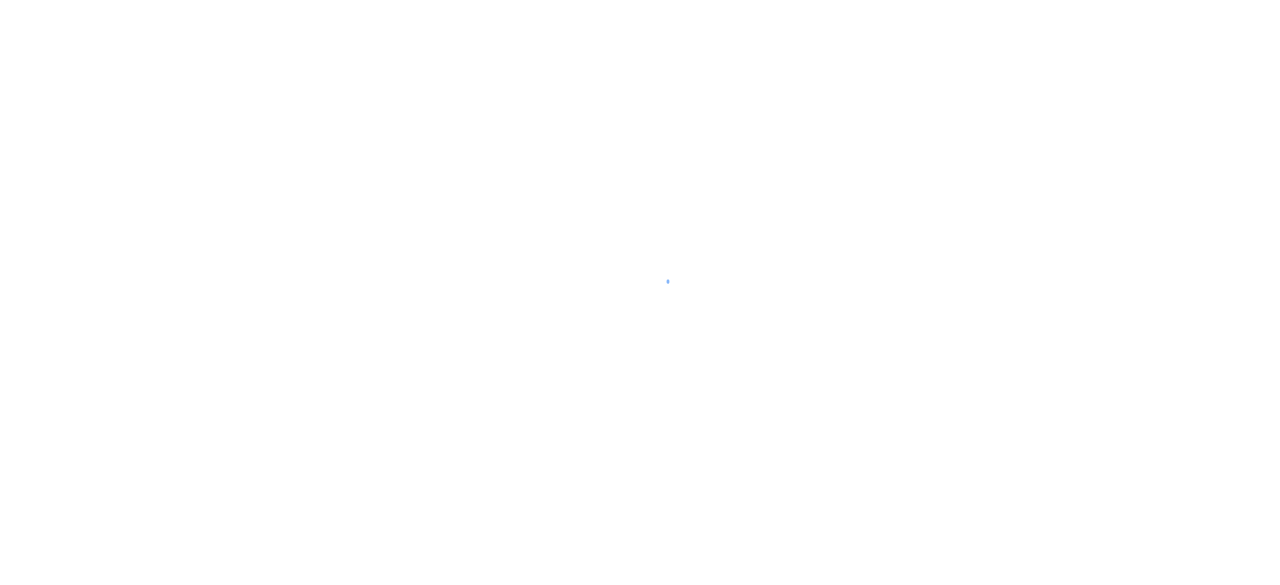 scroll, scrollTop: 0, scrollLeft: 0, axis: both 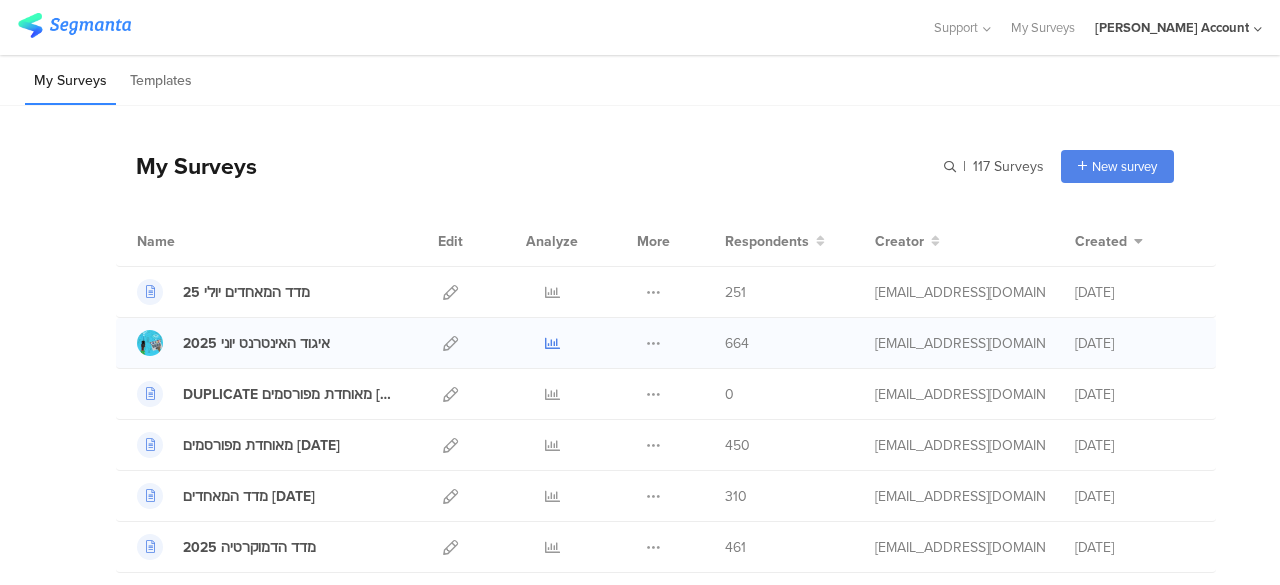 click at bounding box center (552, 343) 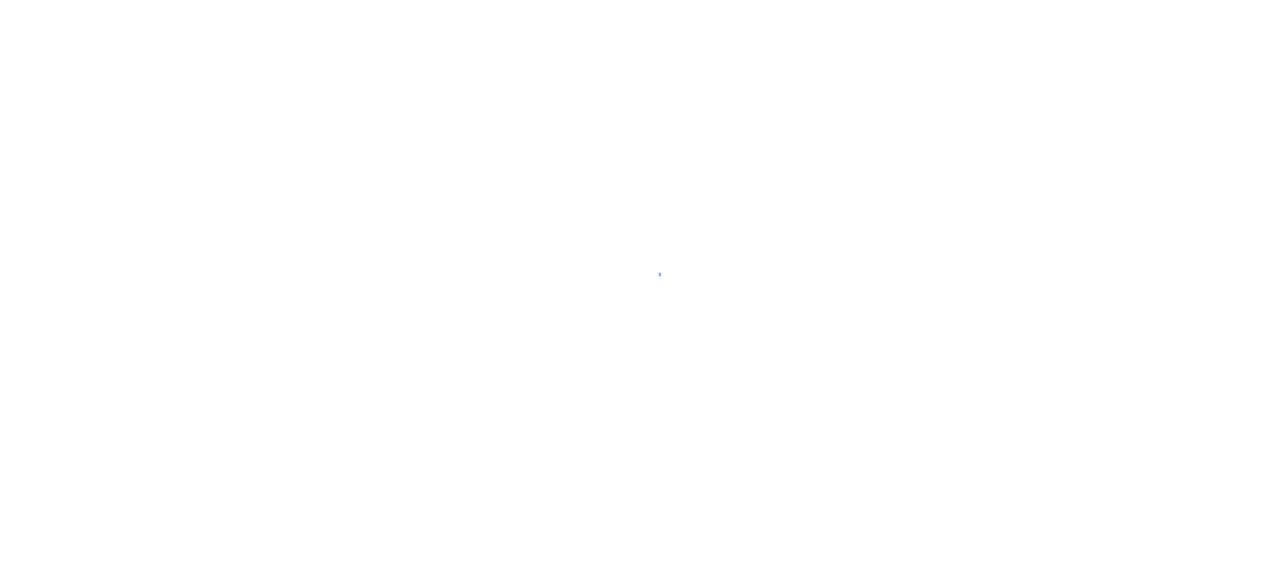 scroll, scrollTop: 0, scrollLeft: 0, axis: both 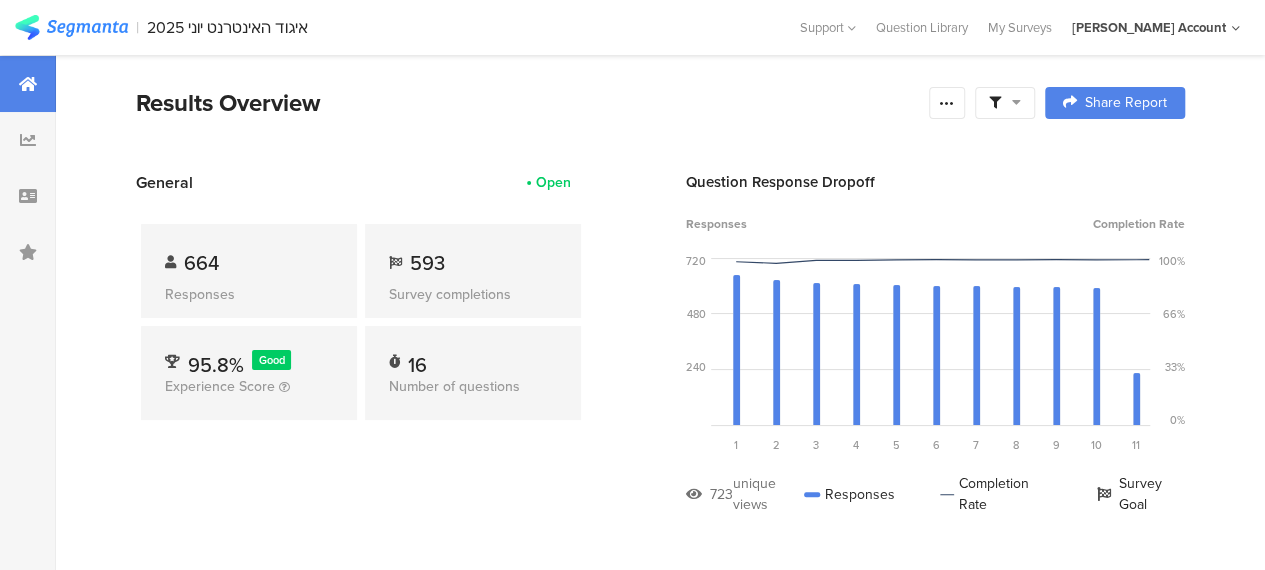 click on "593" at bounding box center (427, 263) 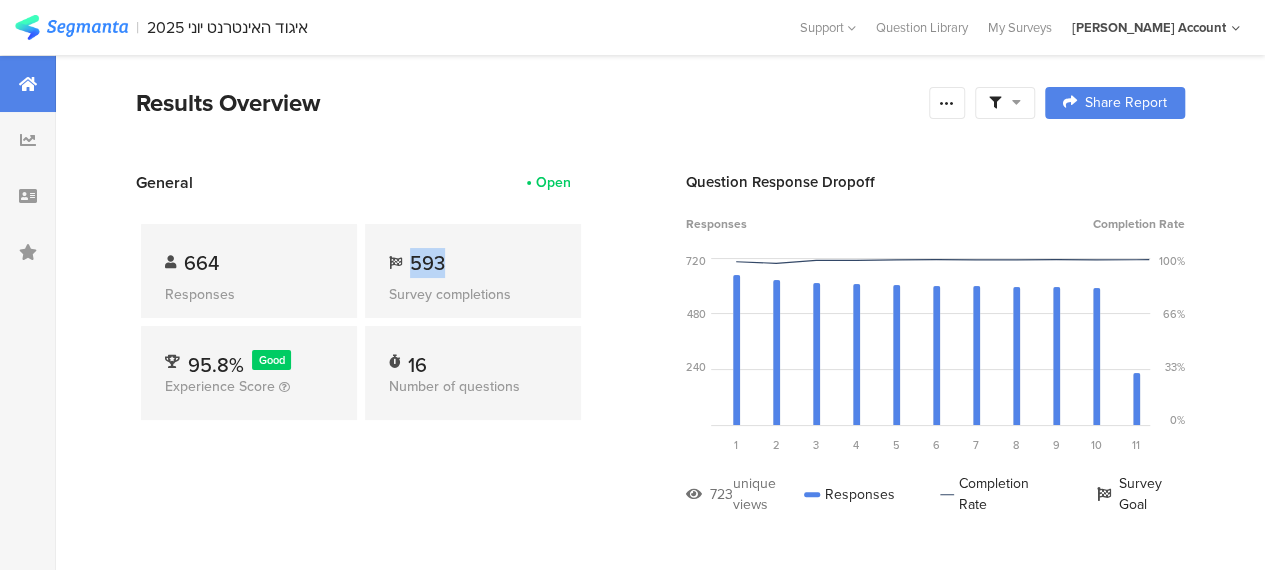 click on "593" at bounding box center [427, 263] 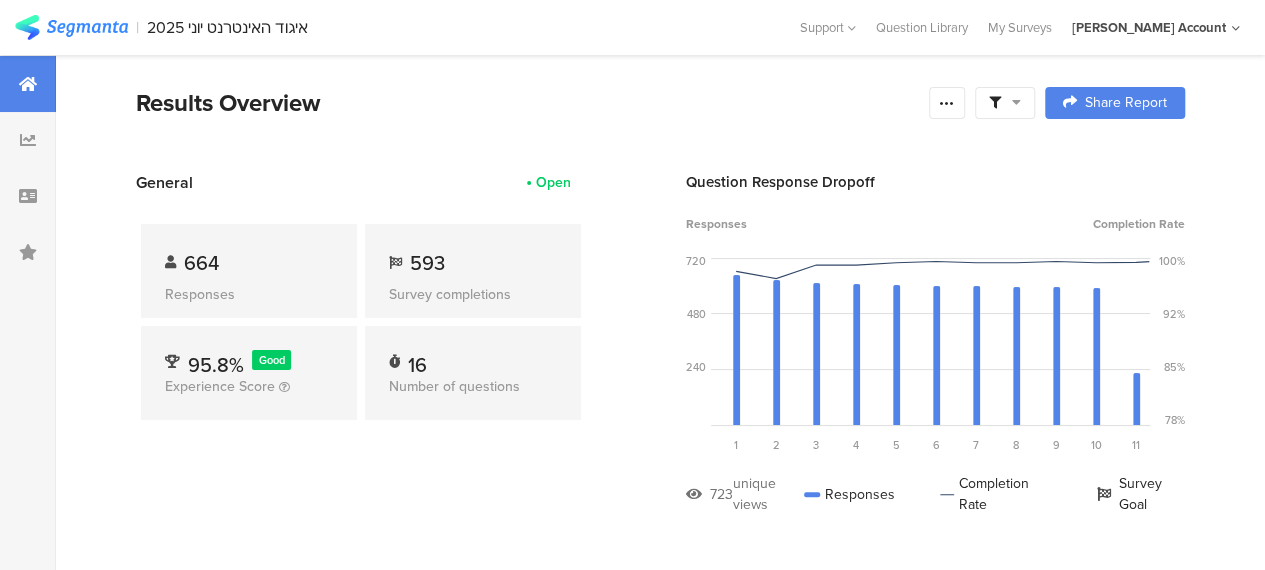click on "664   Responses     593   Survey completions     95.8%   Good   Experience Score
16
Number of questions" at bounding box center (361, 326) 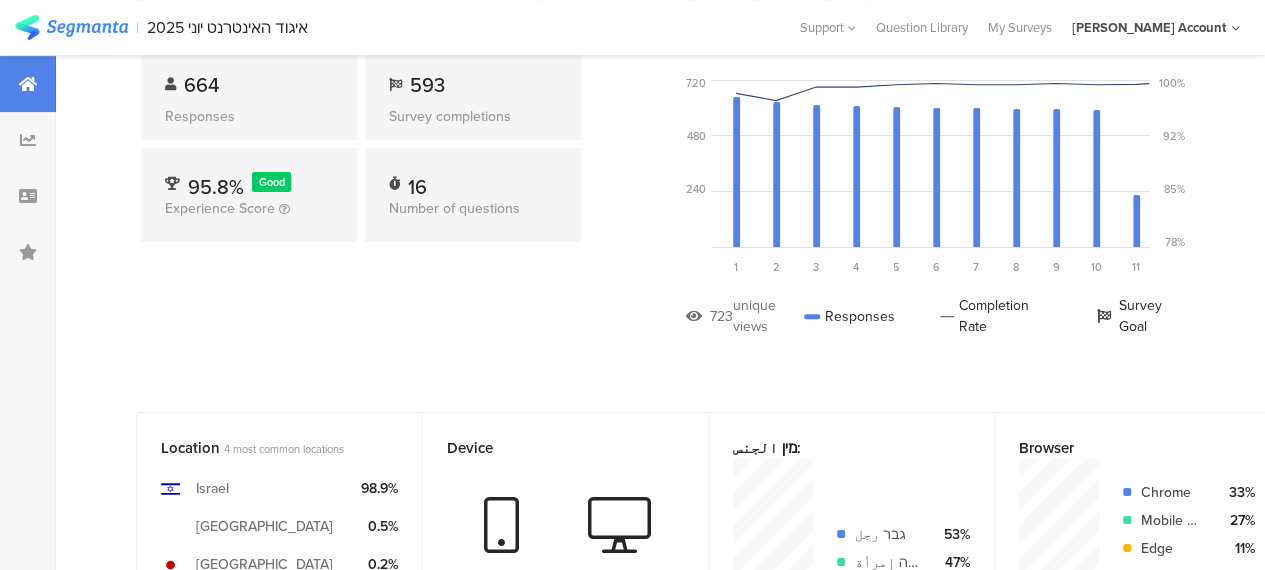 scroll, scrollTop: 0, scrollLeft: 0, axis: both 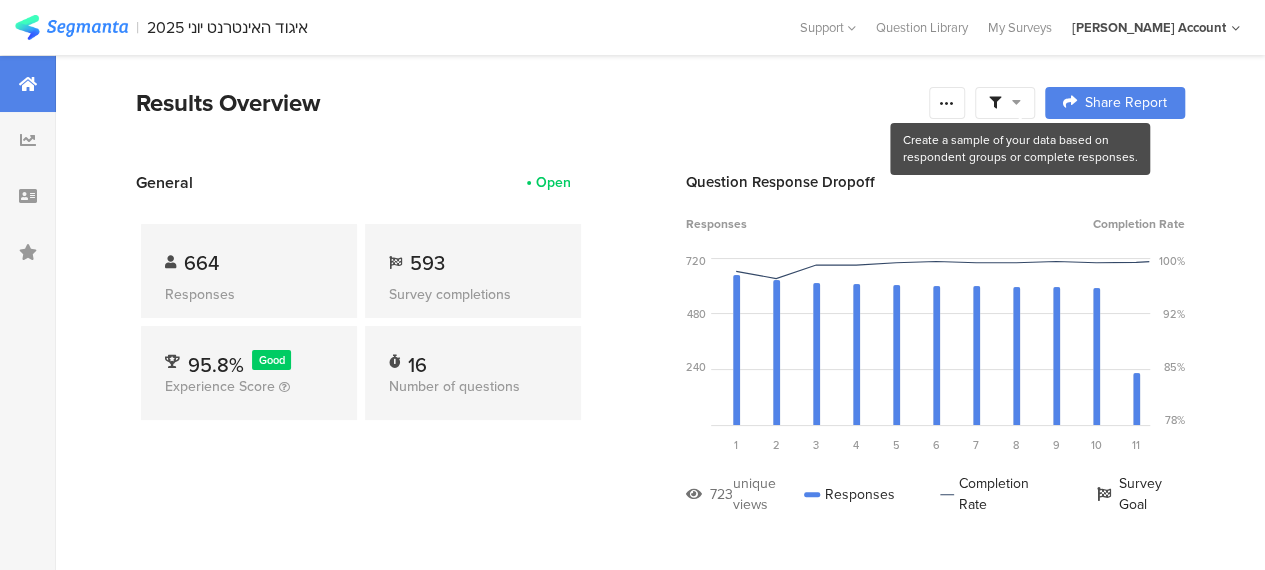 click at bounding box center (1005, 103) 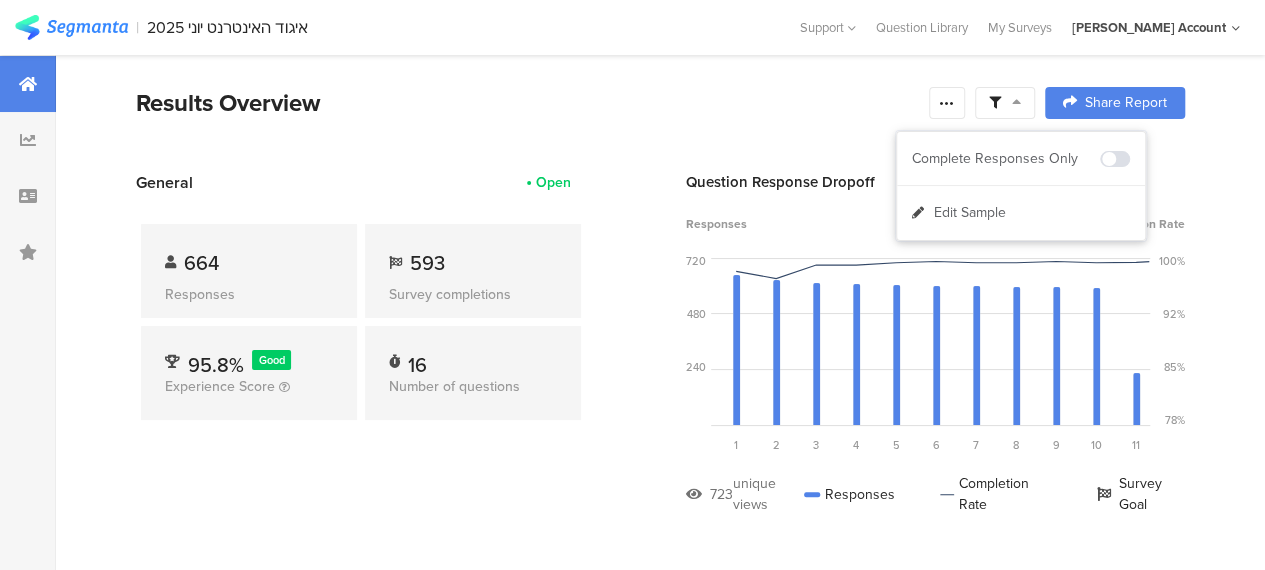 click on "Results Overview   Confidence Level       95   %     Preview survey     Edit survey   Export Results       Purge results
Share Report
Share     Cancel
Share Report
Share Report" at bounding box center [660, 128] 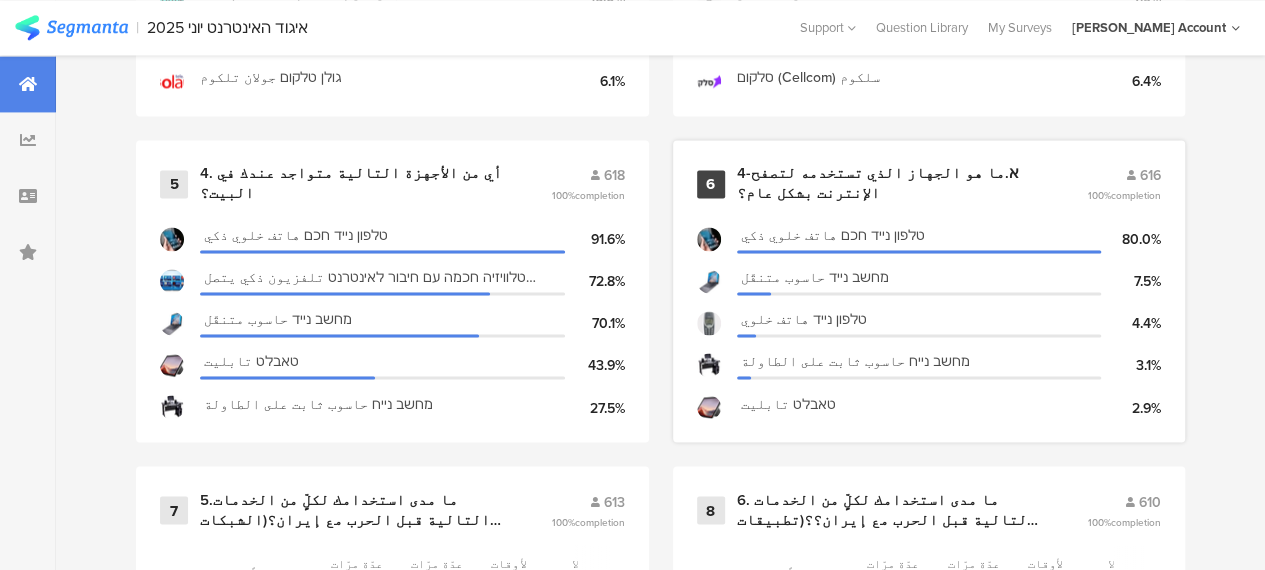 scroll, scrollTop: 1700, scrollLeft: 0, axis: vertical 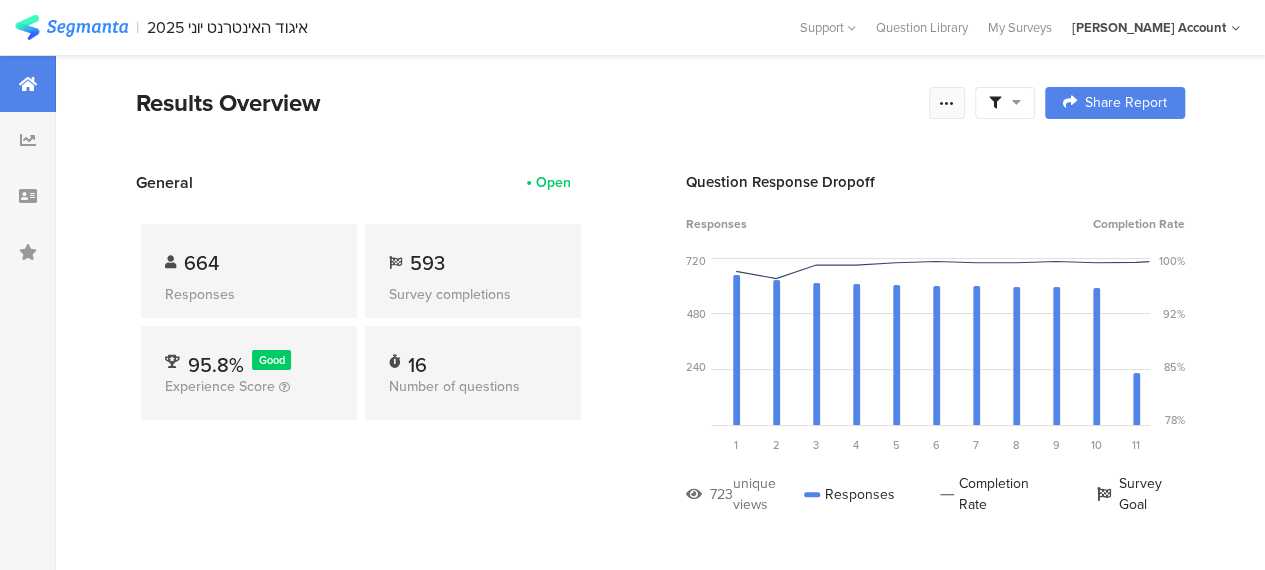 click at bounding box center (947, 103) 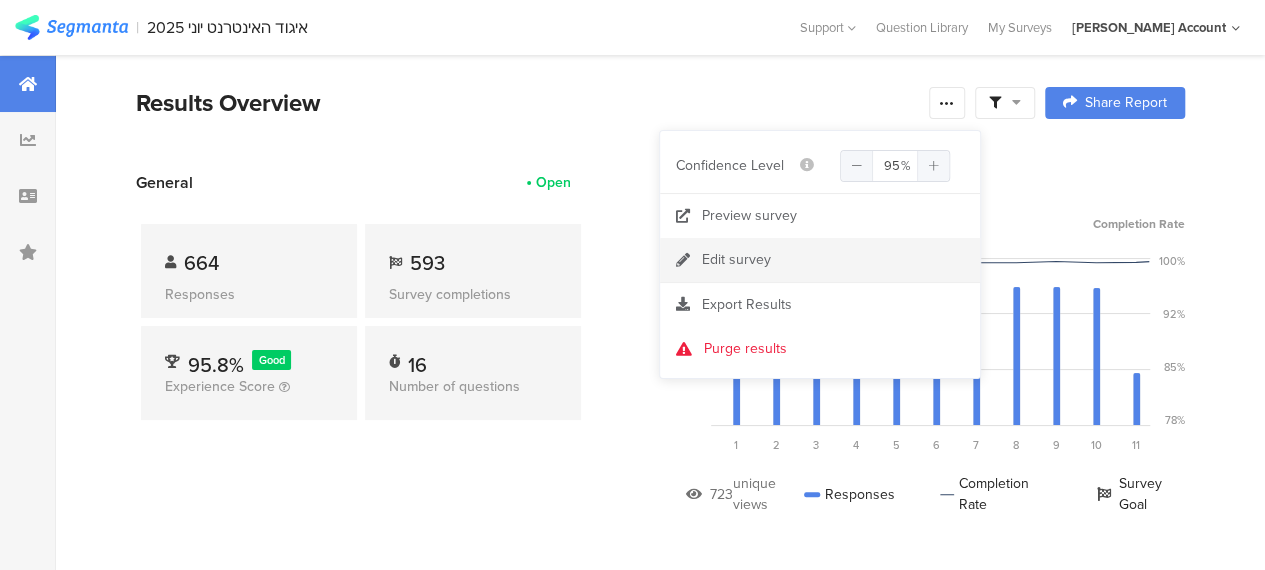 click on "Edit survey" at bounding box center (736, 260) 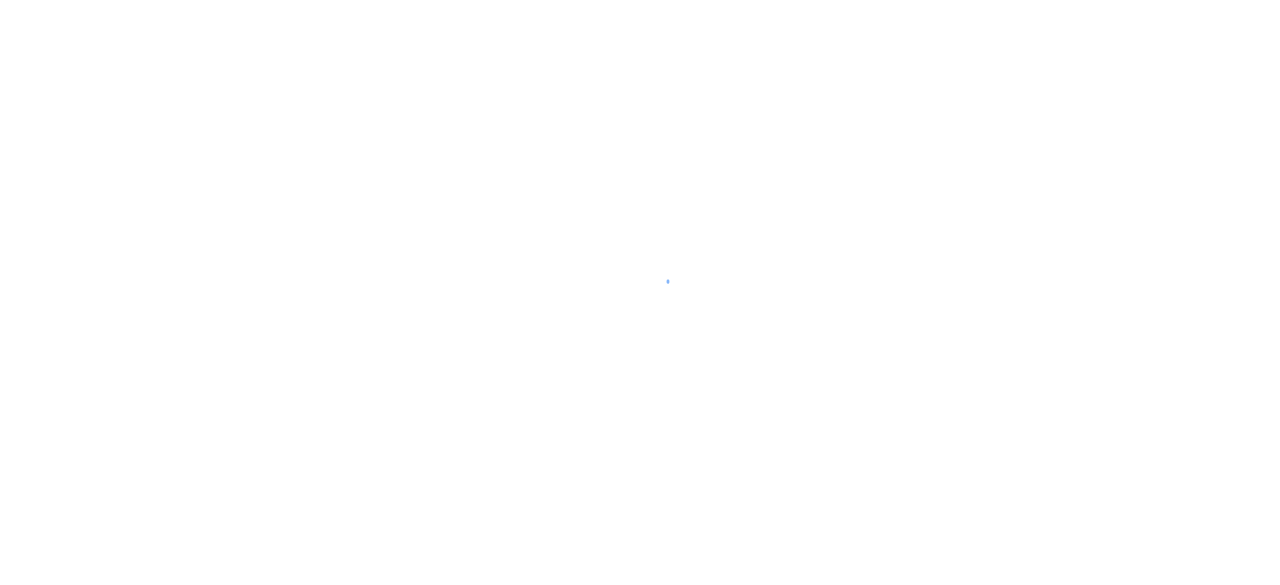 scroll, scrollTop: 0, scrollLeft: 0, axis: both 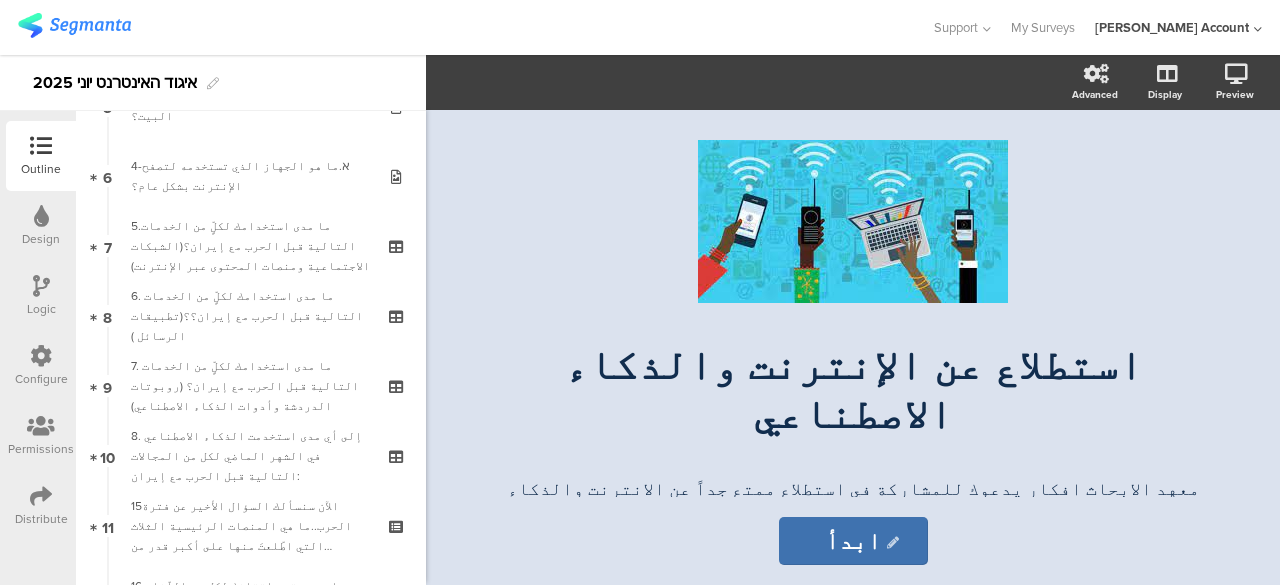 click at bounding box center (41, 496) 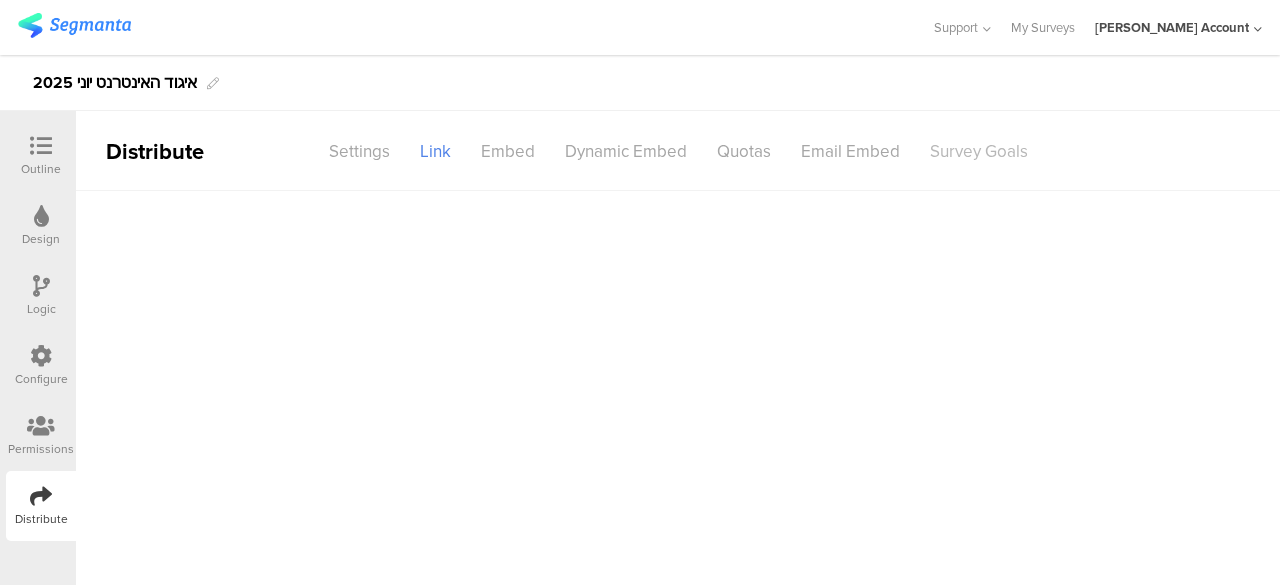 click on "Survey Goals" at bounding box center (979, 151) 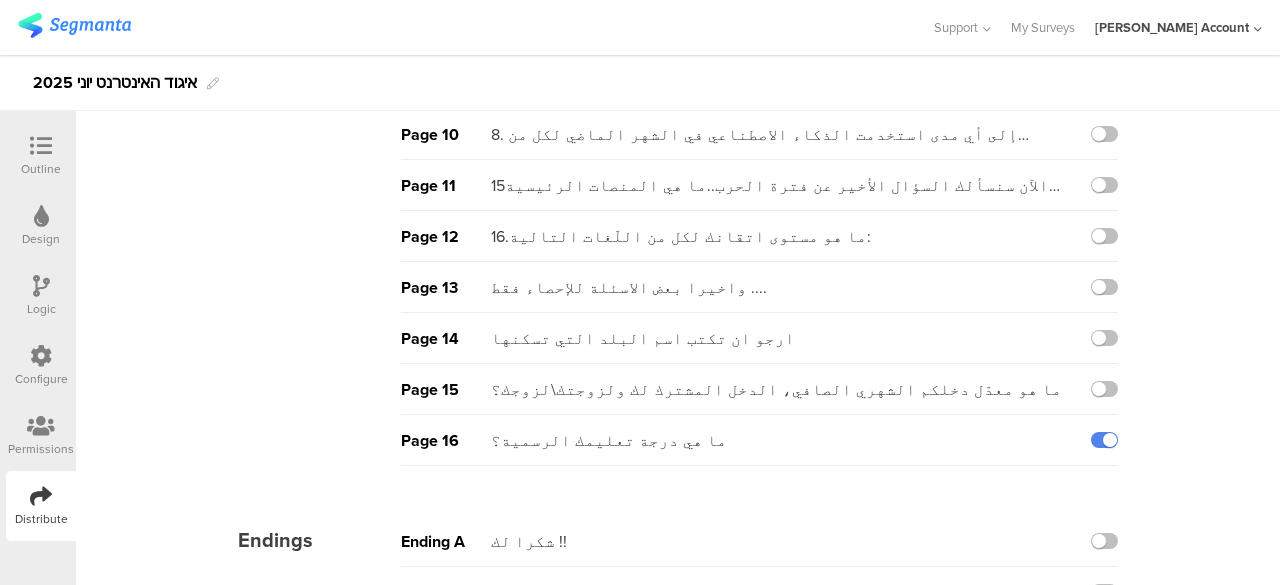 scroll, scrollTop: 607, scrollLeft: 0, axis: vertical 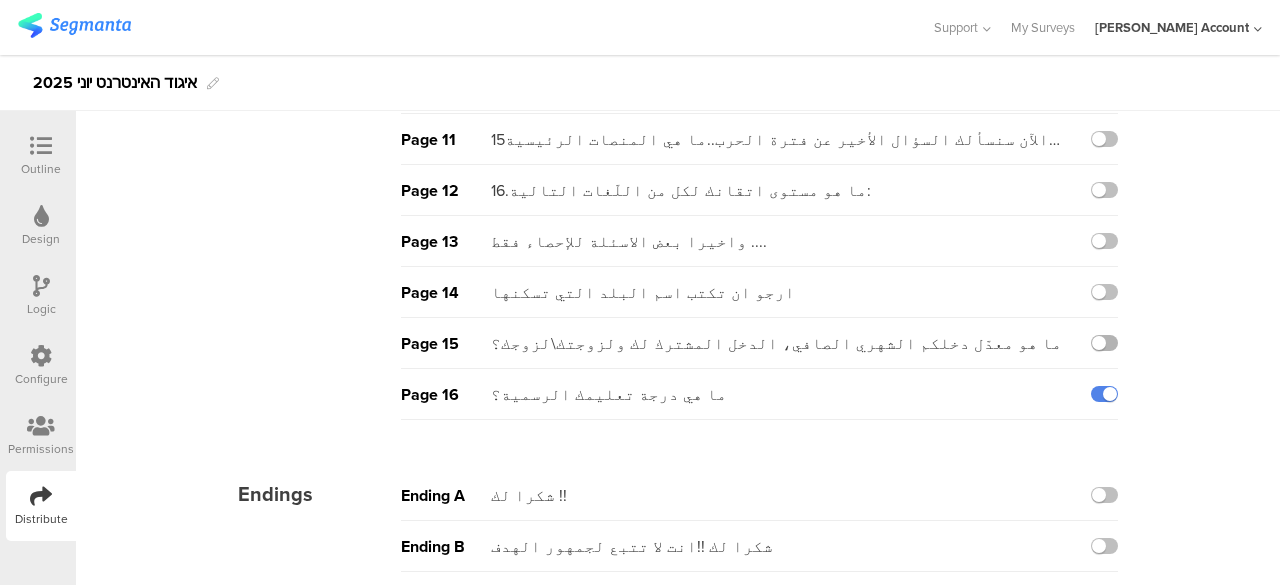 click at bounding box center (1104, 343) 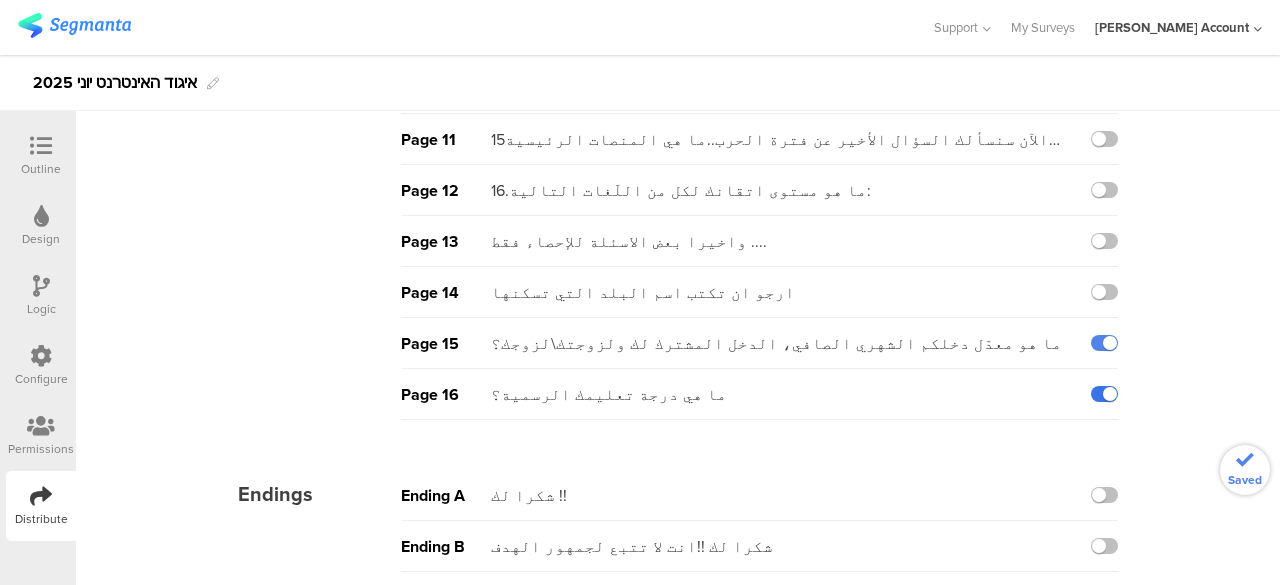 click at bounding box center [1104, 394] 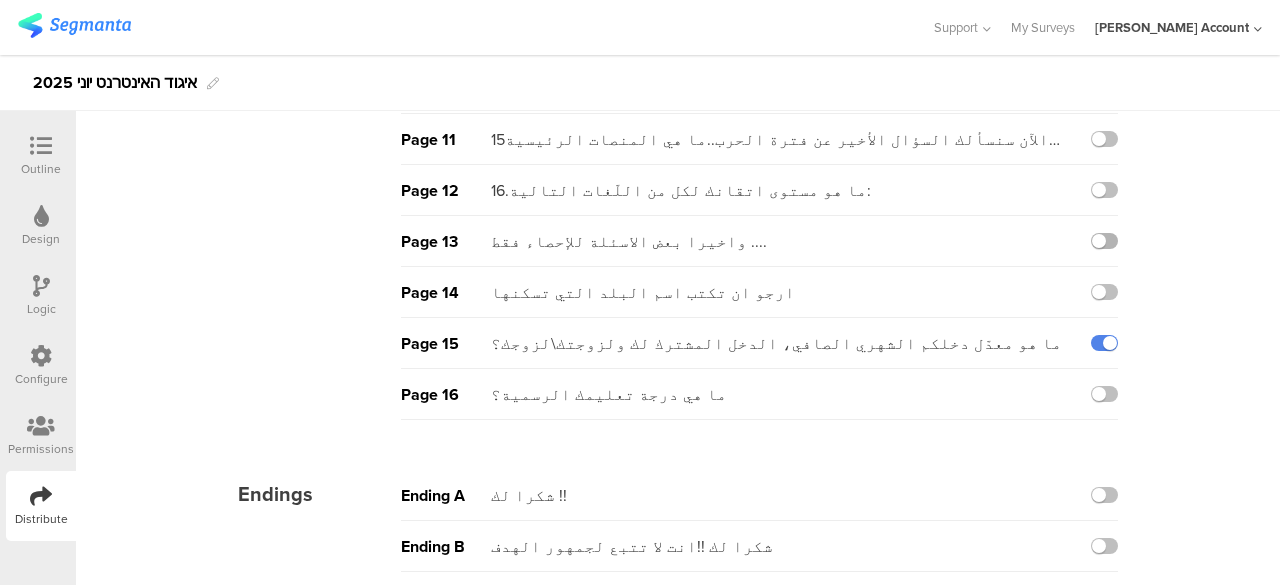 click at bounding box center (1104, 241) 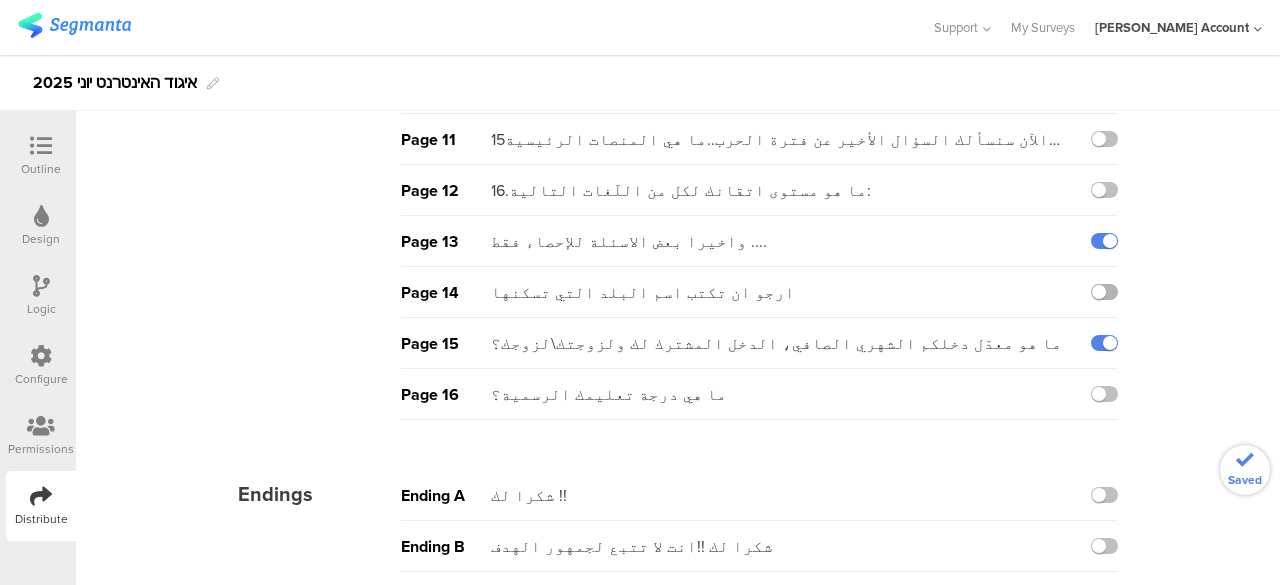 click at bounding box center (1104, 292) 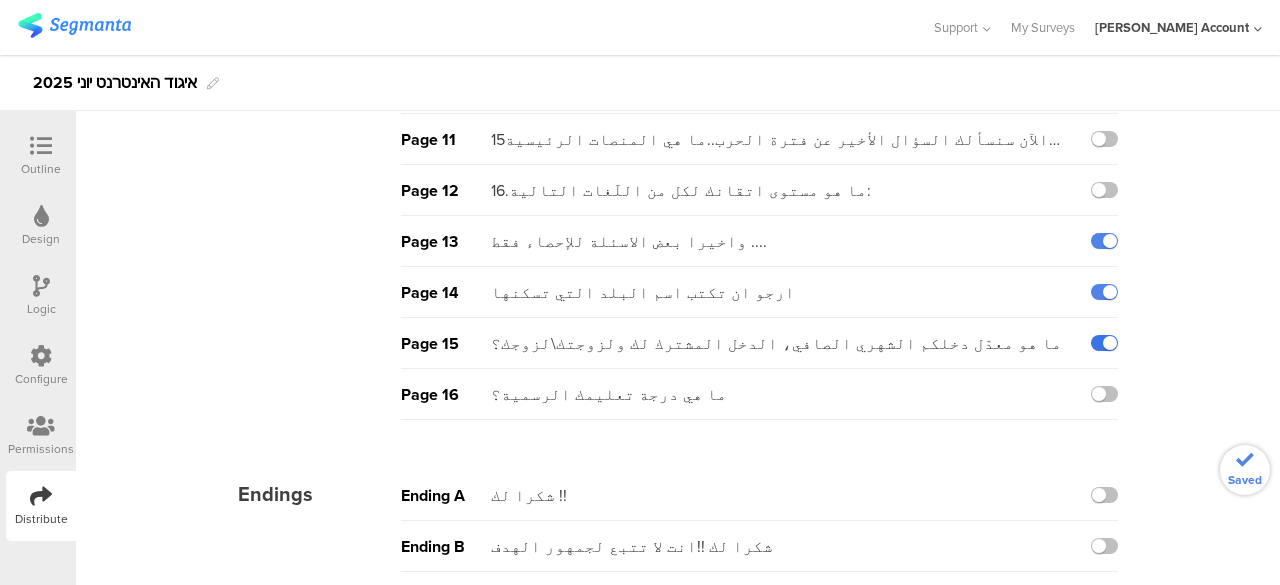click at bounding box center (1104, 343) 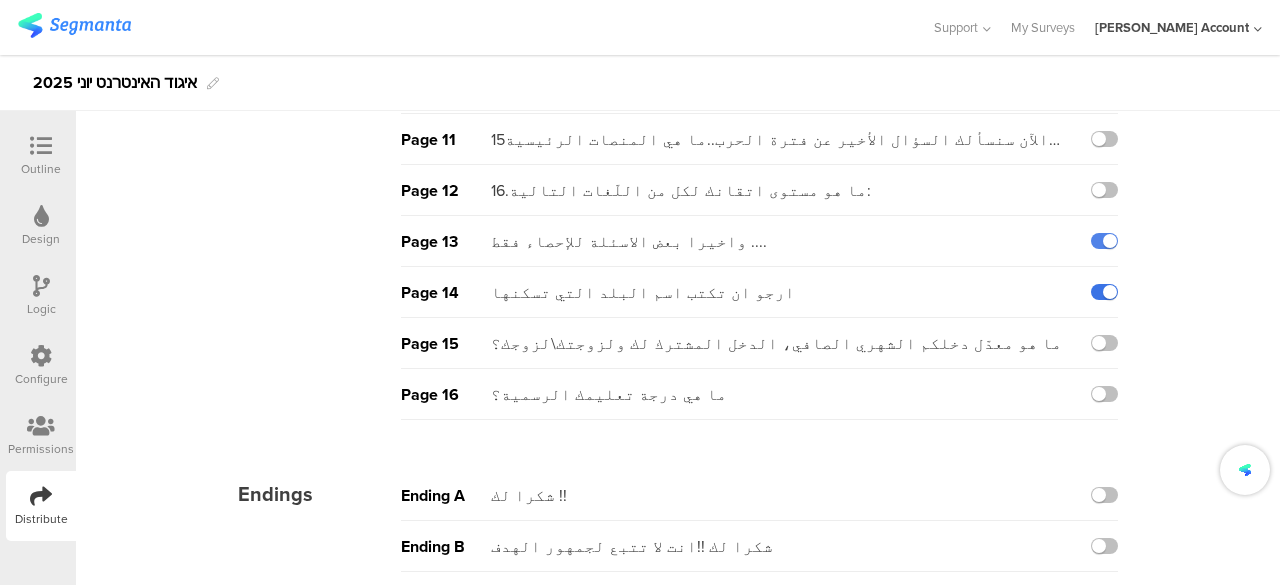 click at bounding box center [1104, 292] 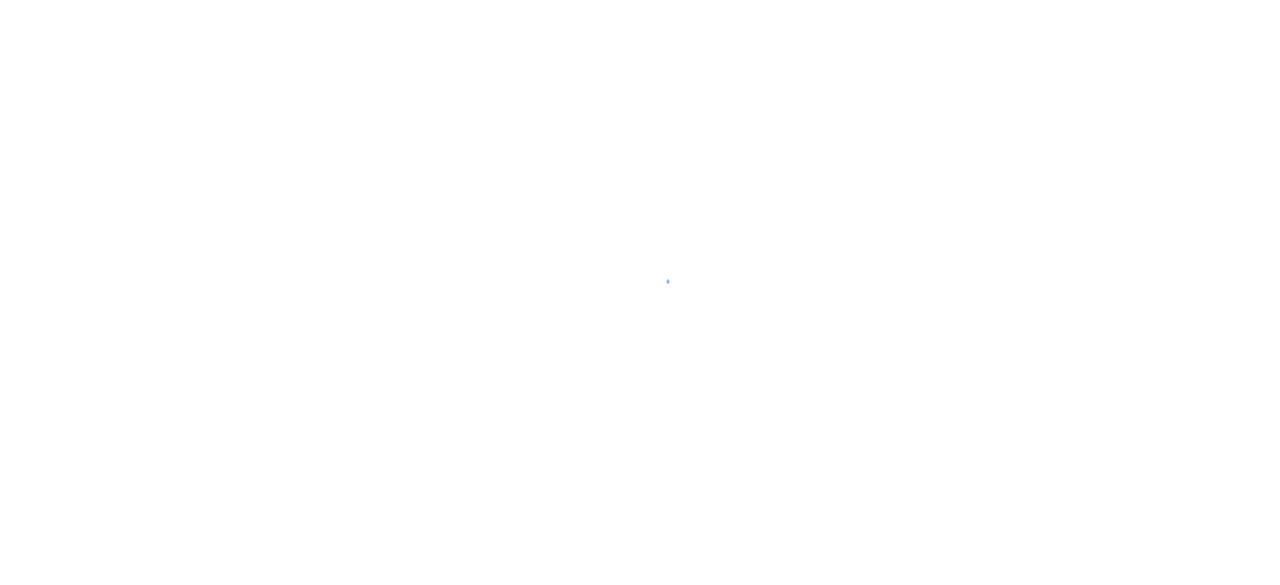 scroll, scrollTop: 0, scrollLeft: 0, axis: both 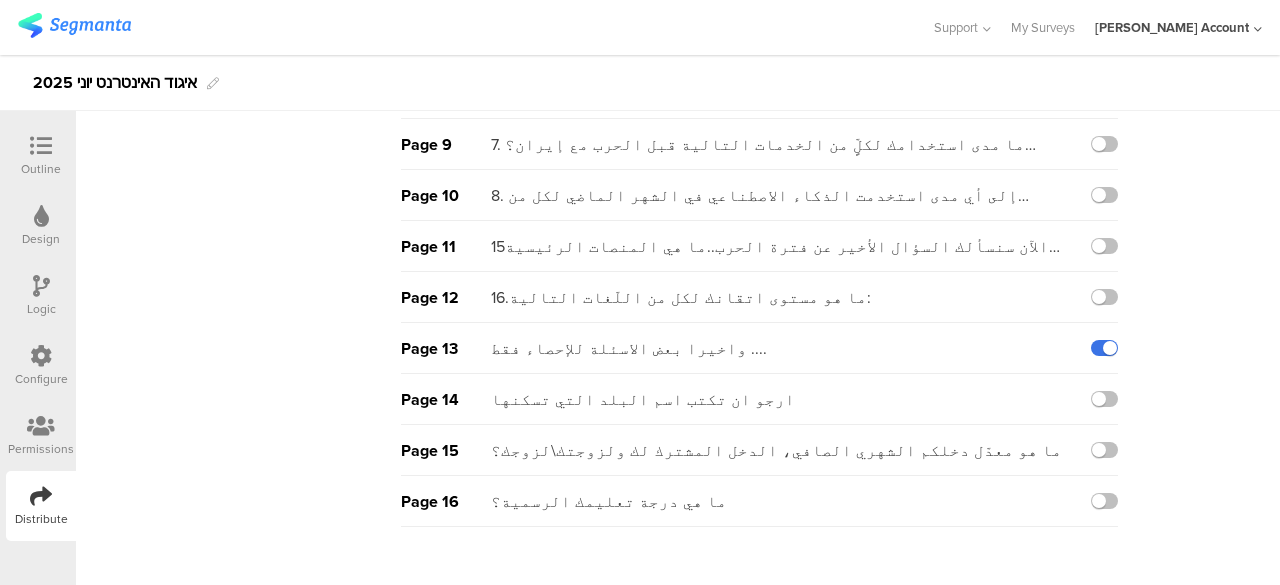 click at bounding box center [1104, 348] 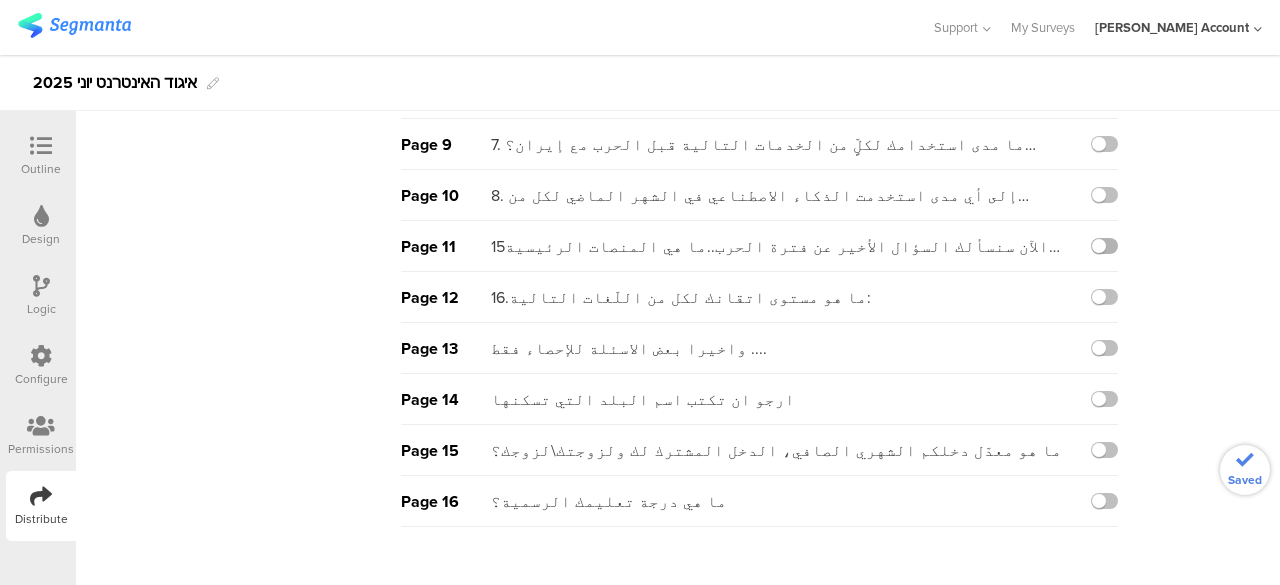 click at bounding box center [1104, 246] 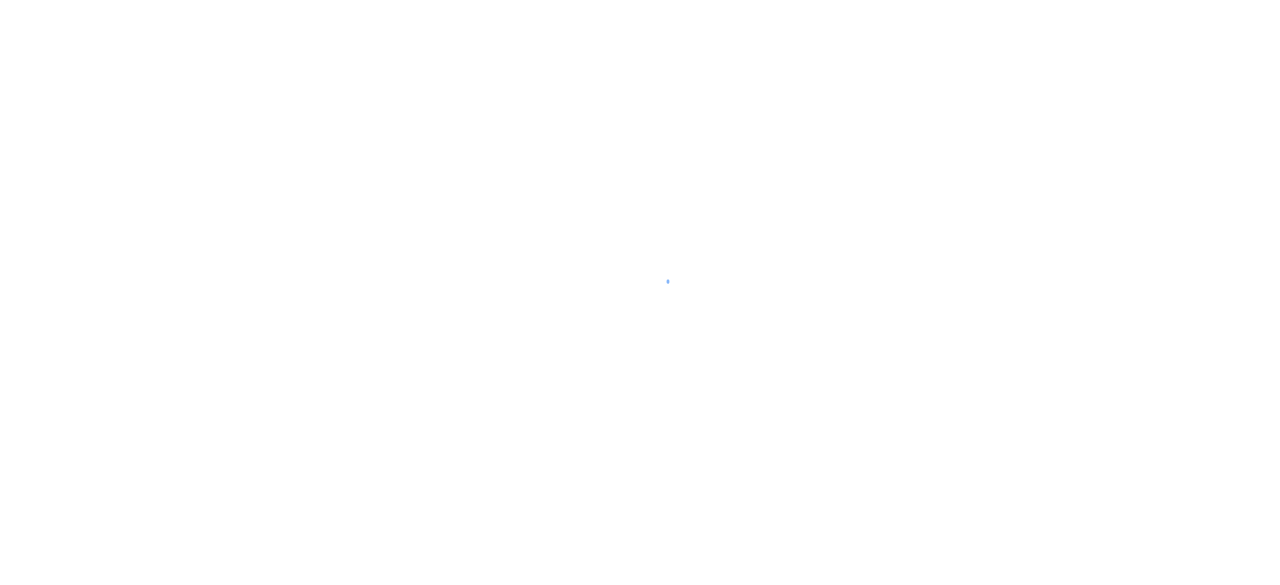 scroll, scrollTop: 0, scrollLeft: 0, axis: both 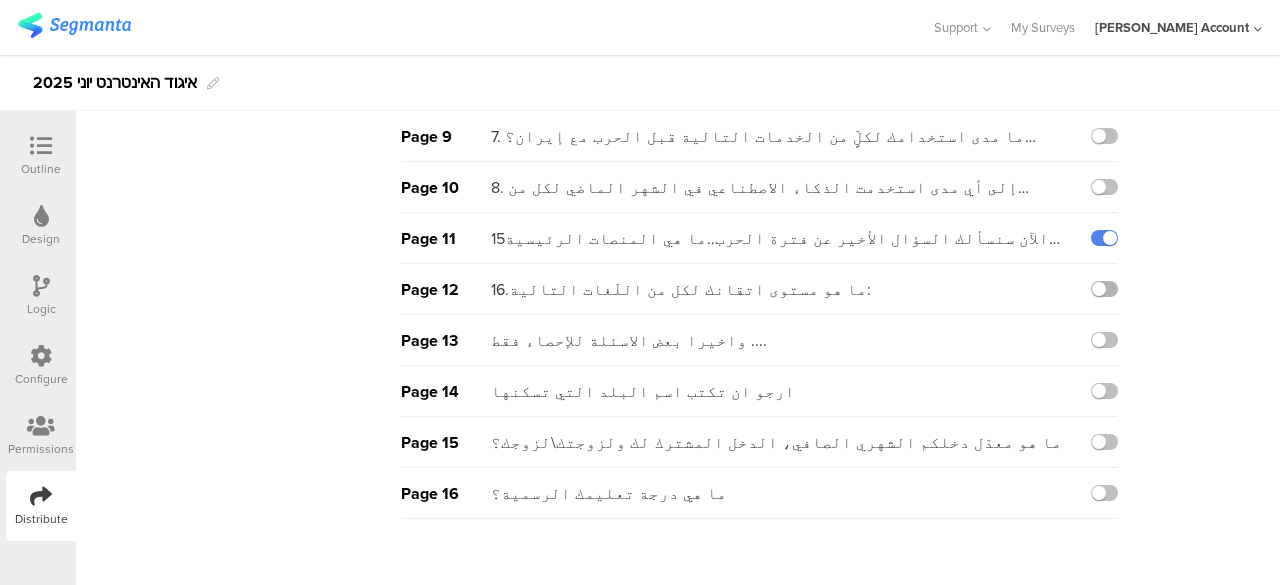 click at bounding box center [1104, 289] 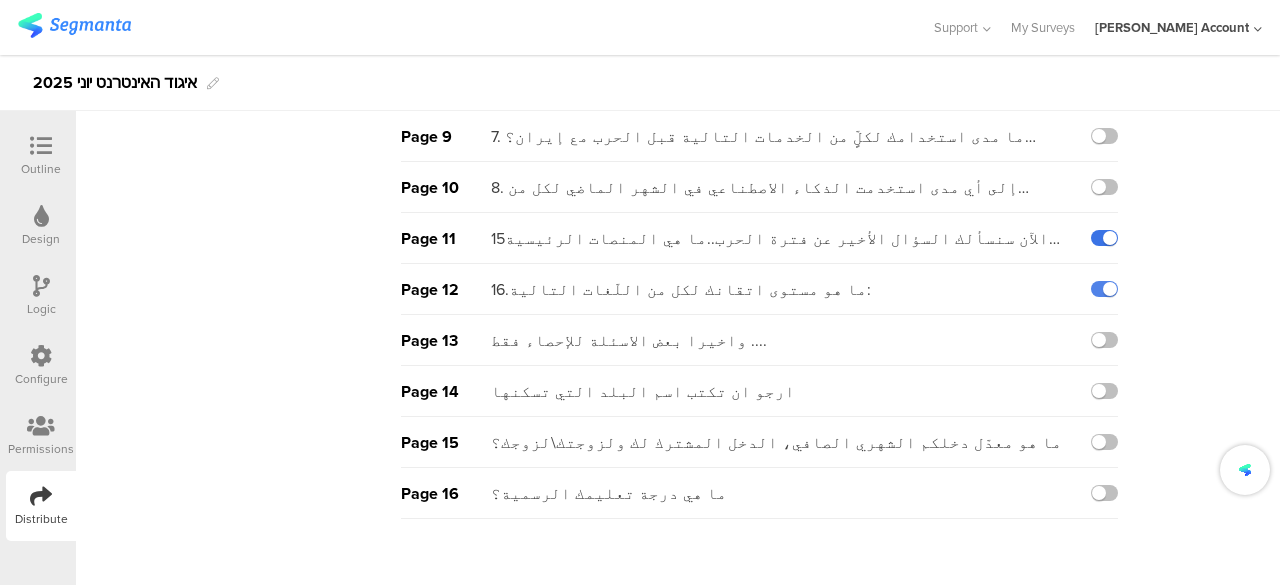 click at bounding box center (1104, 238) 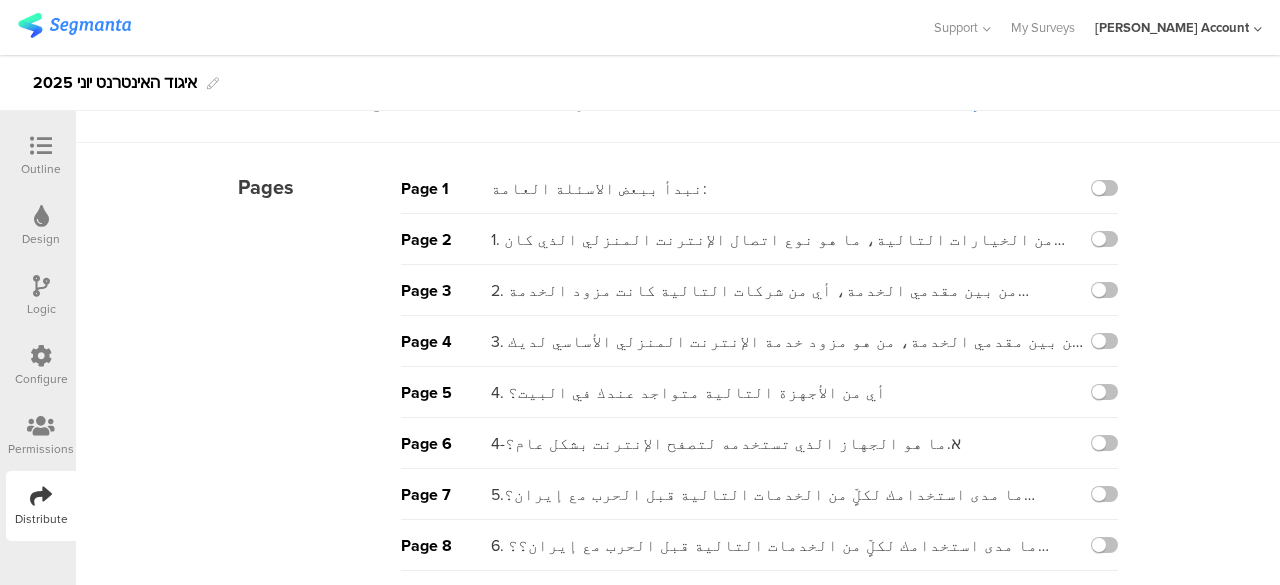 scroll, scrollTop: 0, scrollLeft: 0, axis: both 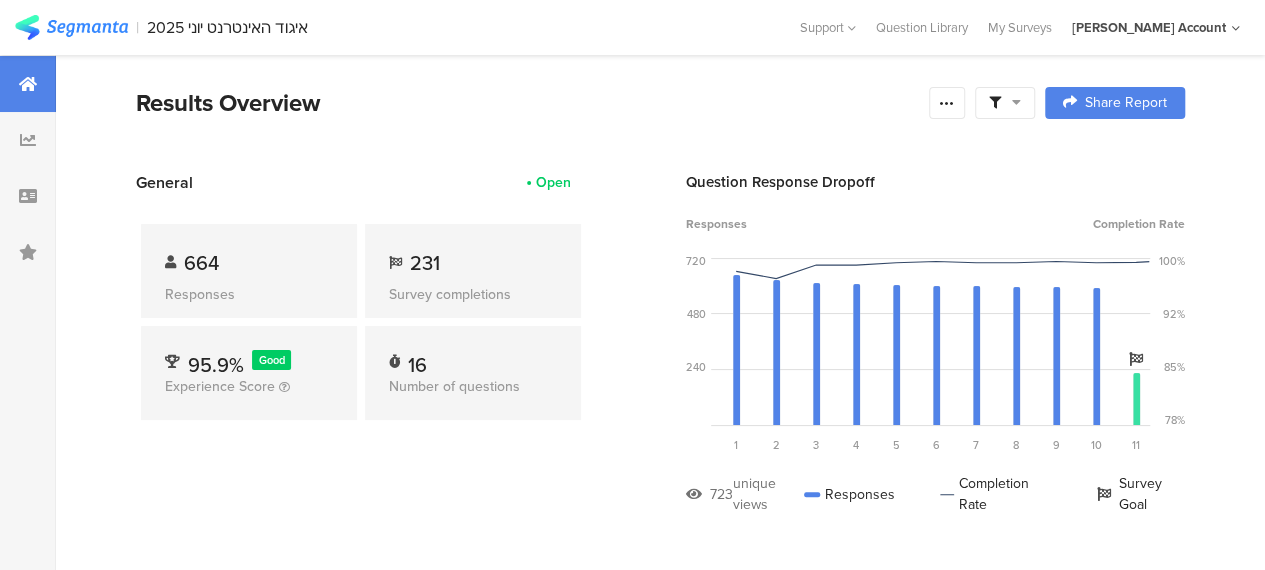 click at bounding box center [1016, 102] 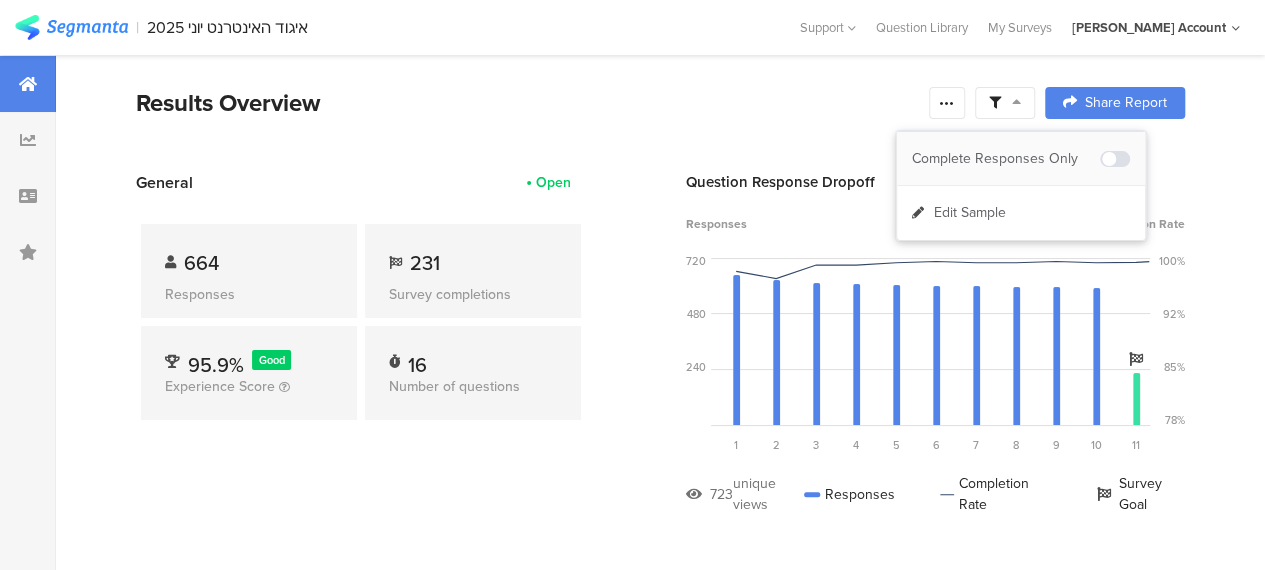 click on "Complete Responses Only" at bounding box center (1006, 159) 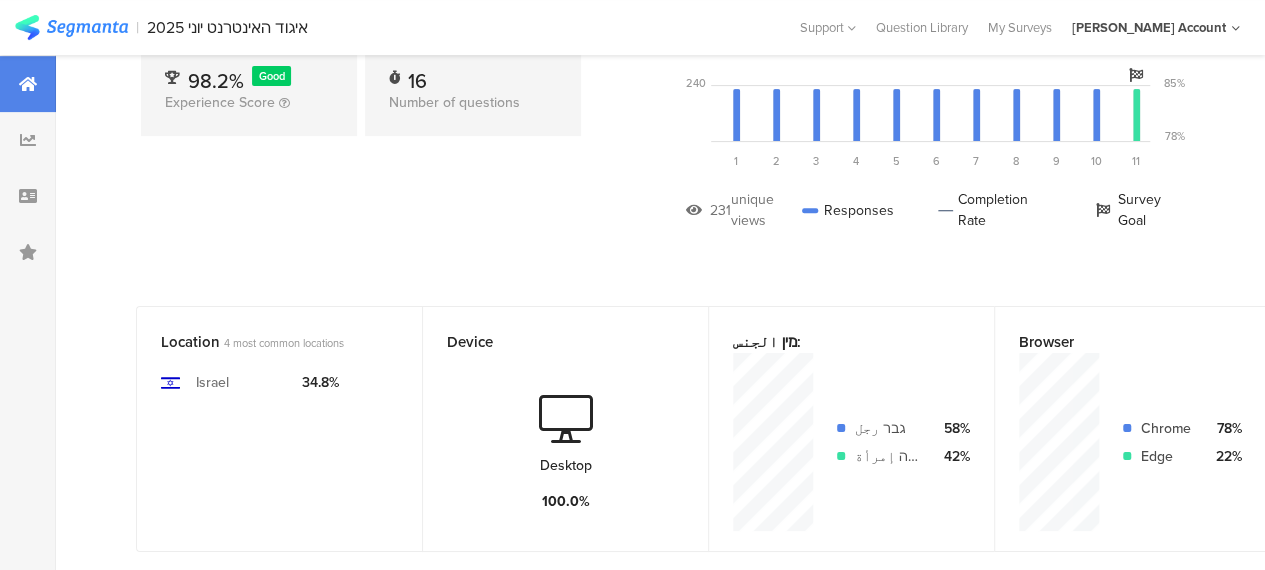 scroll, scrollTop: 200, scrollLeft: 0, axis: vertical 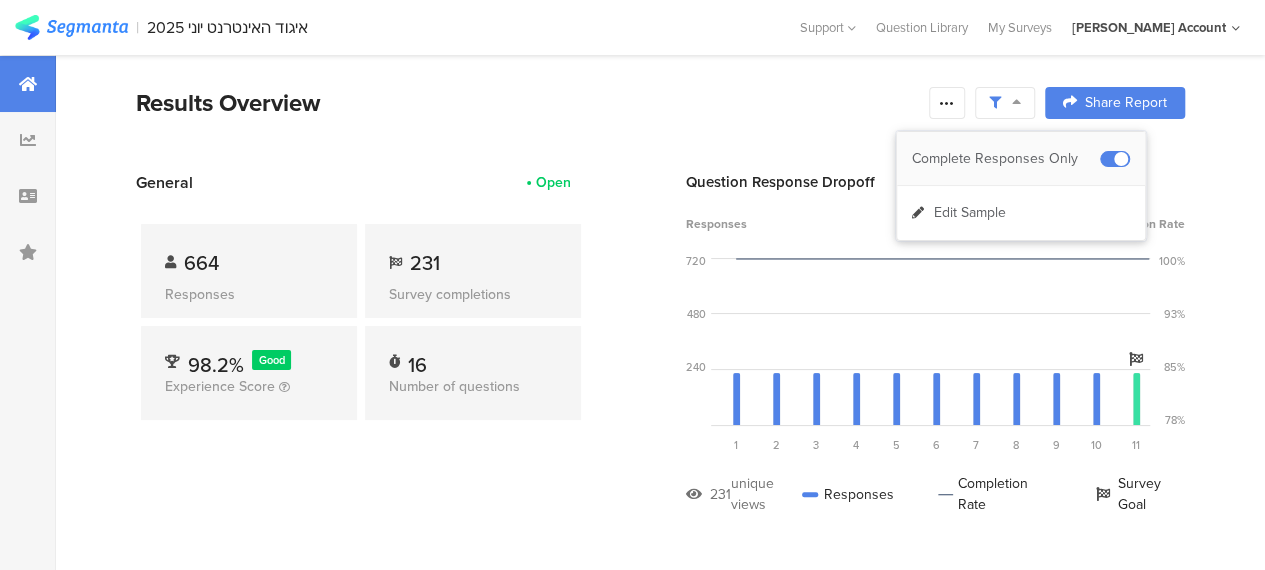 click at bounding box center [1115, 159] 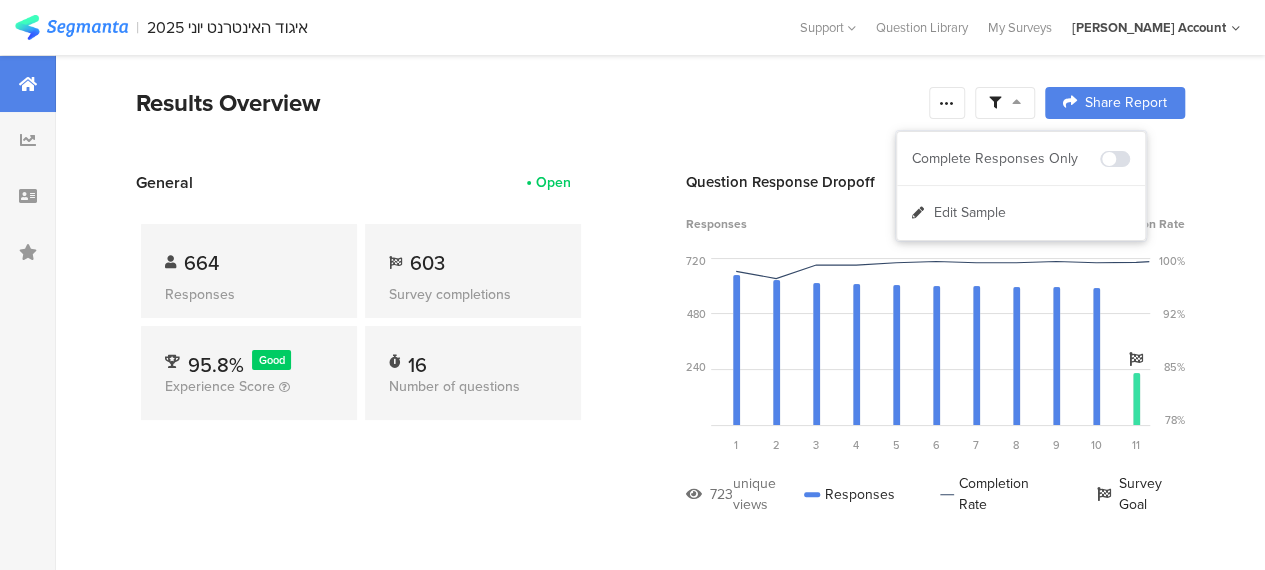 click on "Results Overview" at bounding box center [527, 103] 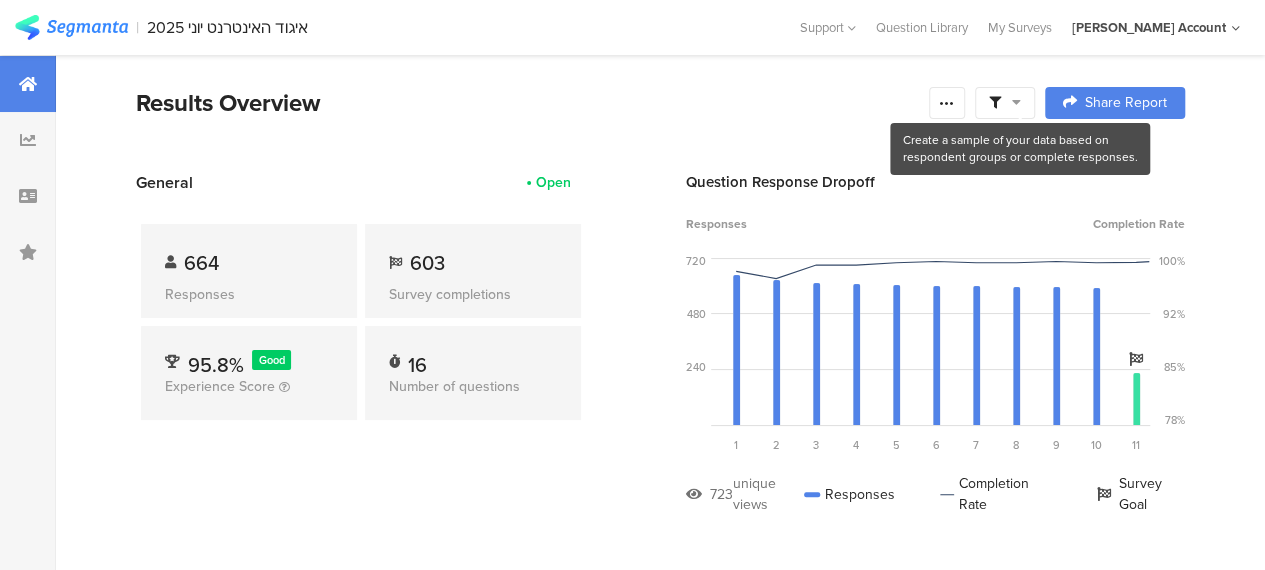 click at bounding box center [1016, 102] 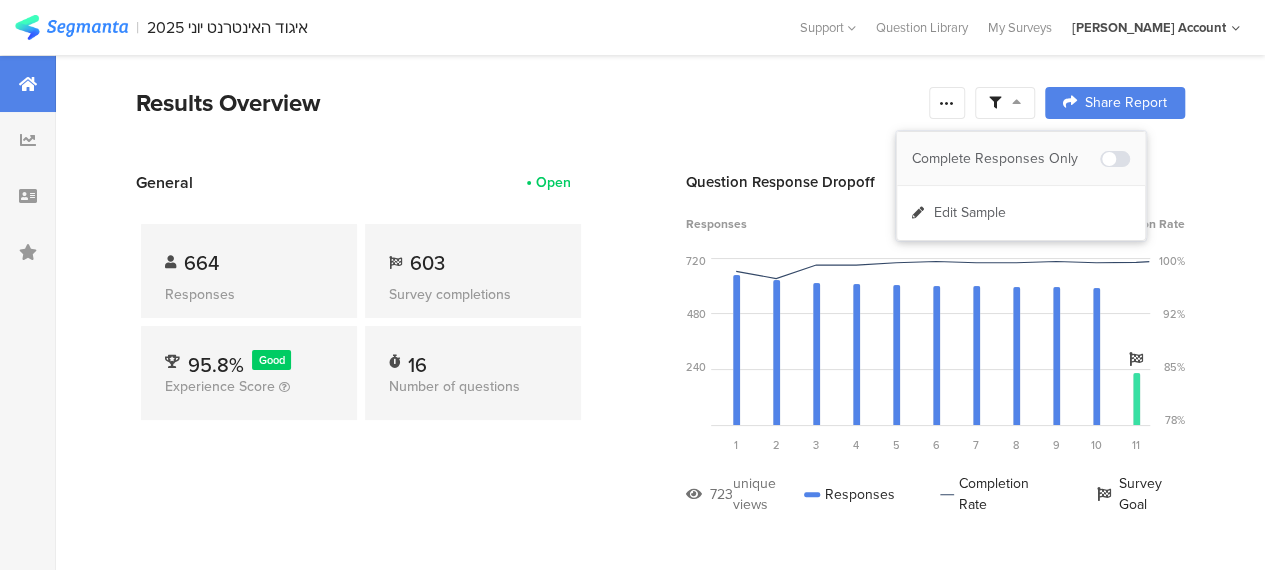click on "Complete Responses Only" at bounding box center [1006, 159] 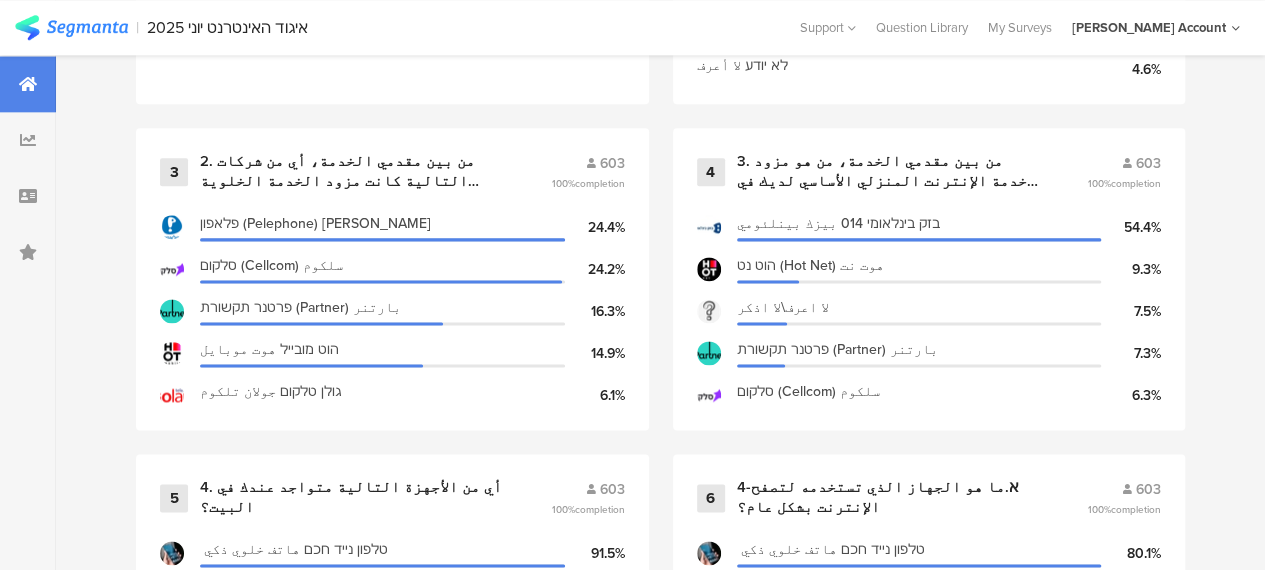 scroll, scrollTop: 1100, scrollLeft: 0, axis: vertical 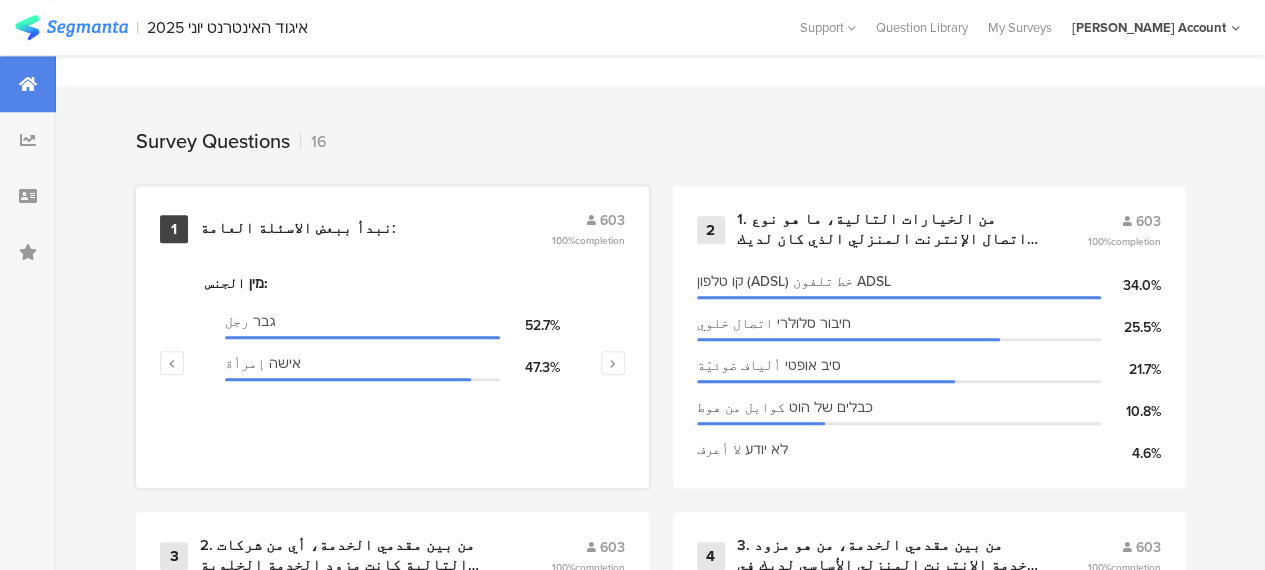 click on "نبدأ ببعض الاسئلة العامة:" at bounding box center (298, 229) 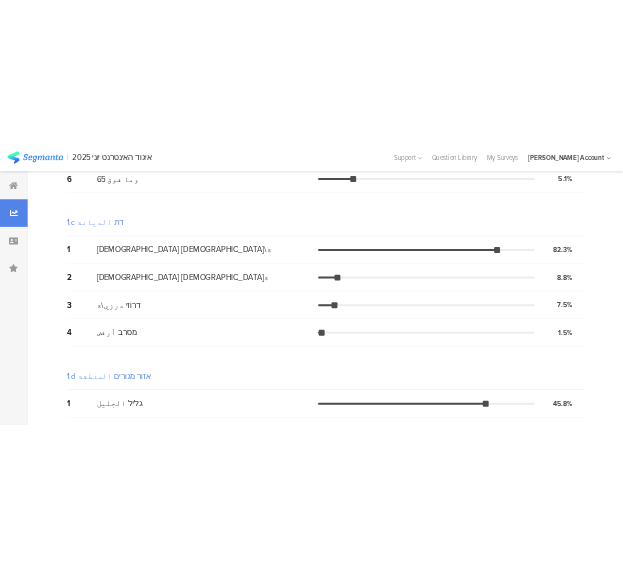 scroll, scrollTop: 0, scrollLeft: 0, axis: both 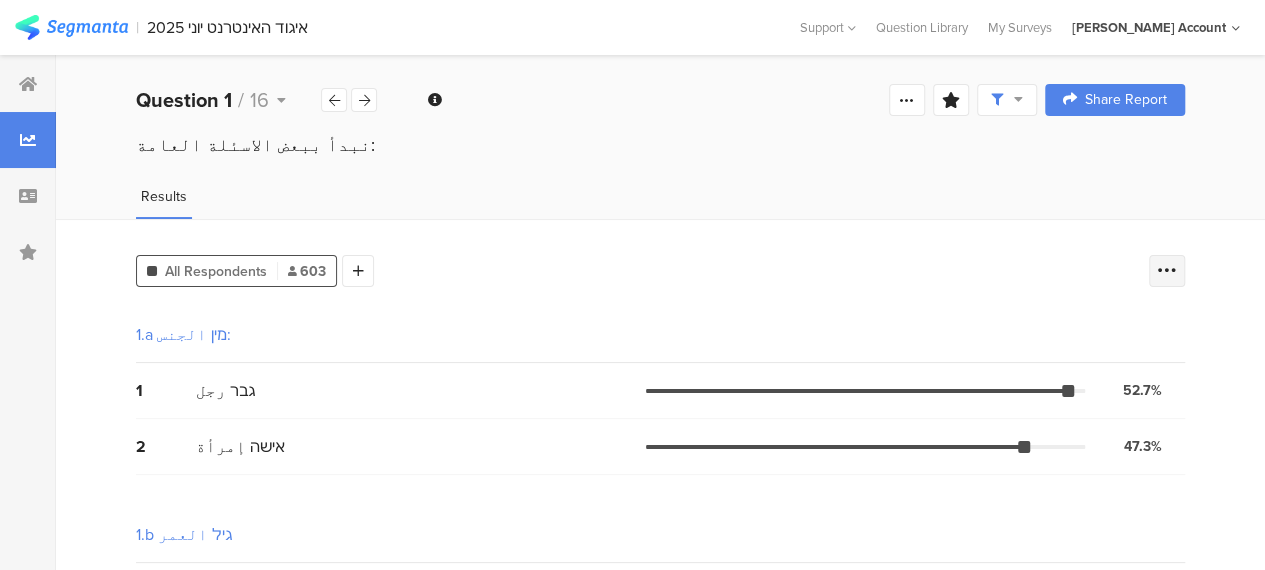click at bounding box center (1167, 271) 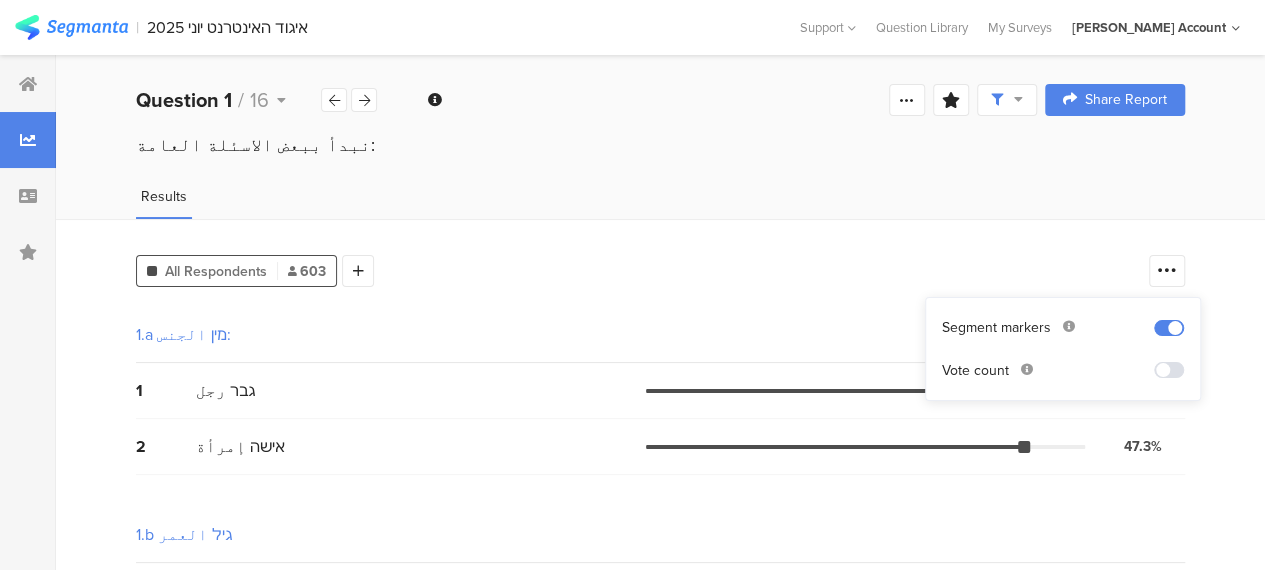 click at bounding box center [1169, 370] 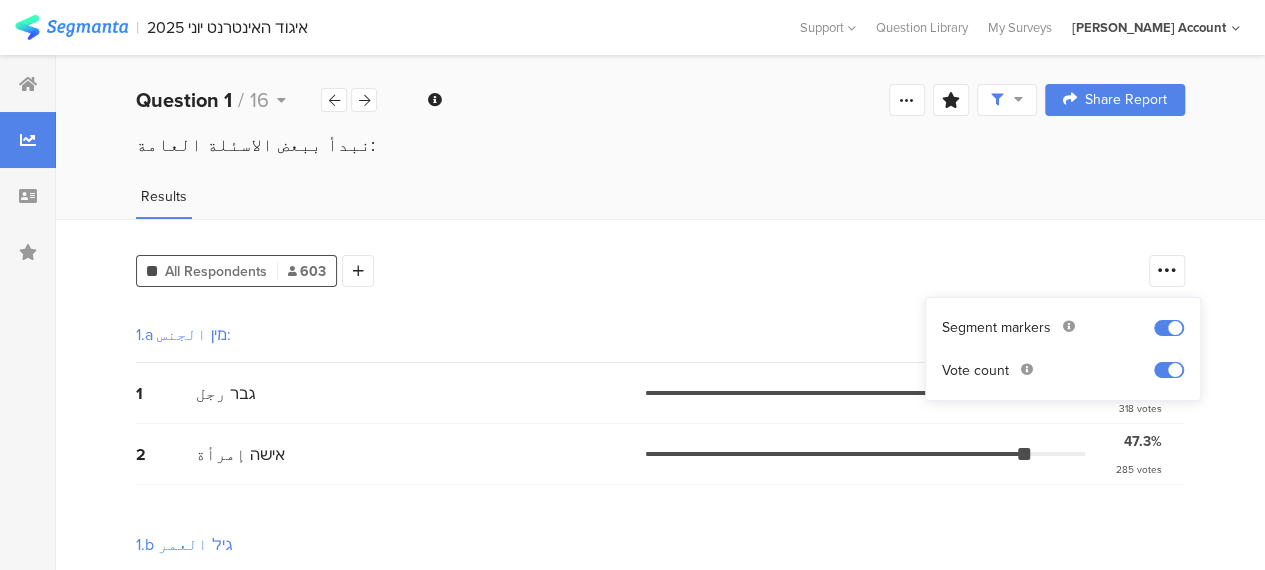 click on "2     אישה إمرأة             47.3%   285 votes" at bounding box center [660, 454] 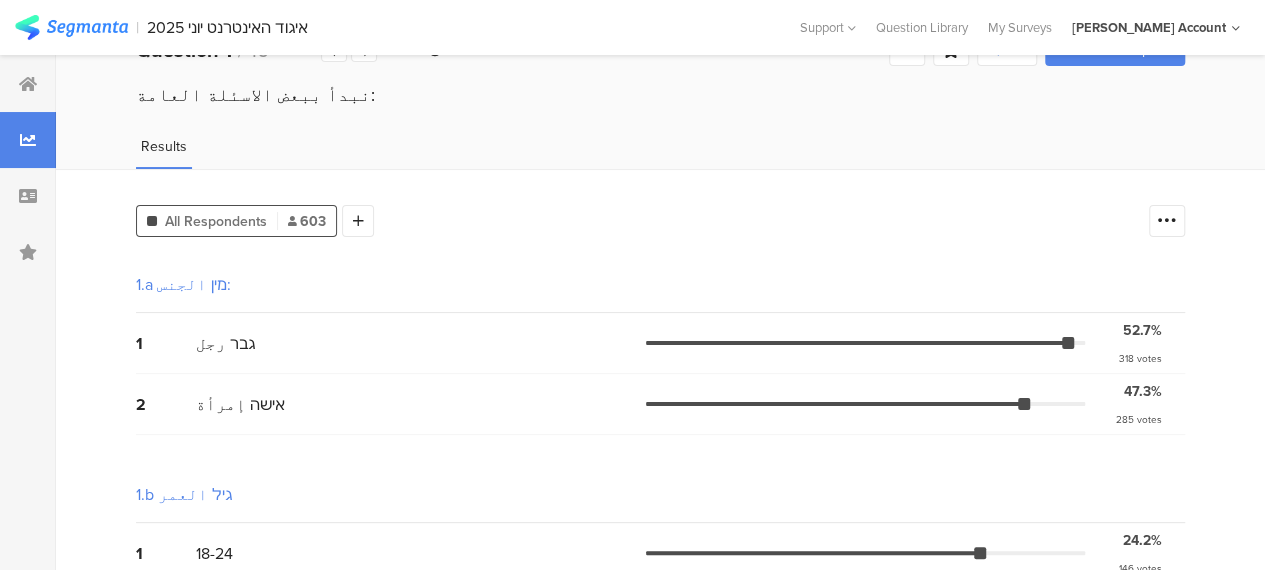 scroll, scrollTop: 0, scrollLeft: 0, axis: both 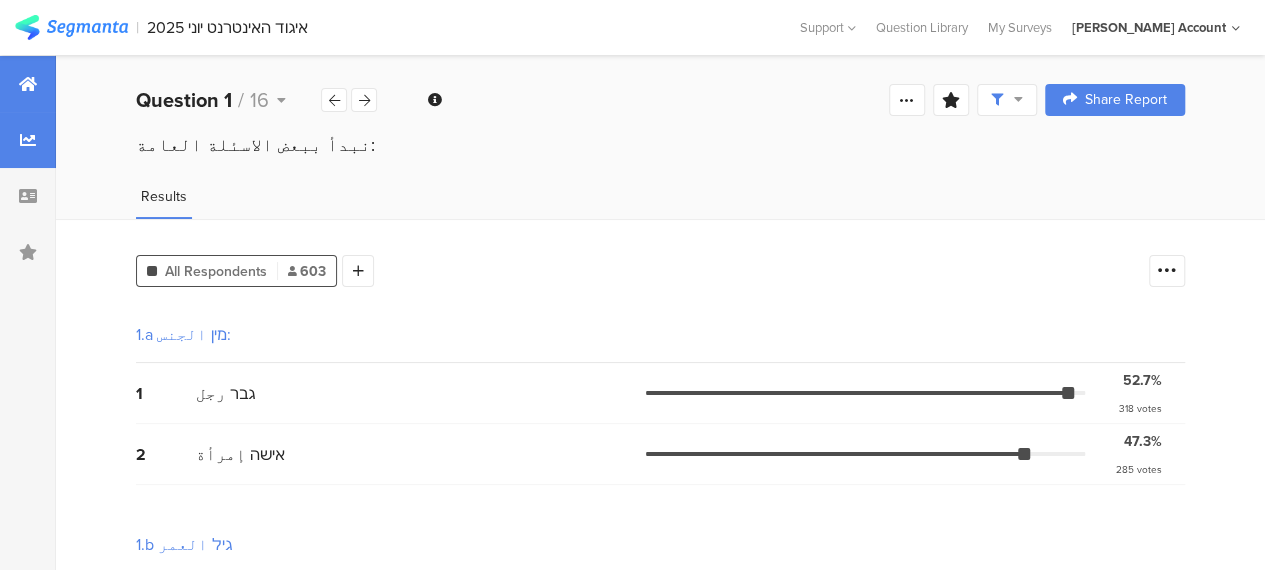 click at bounding box center [28, 84] 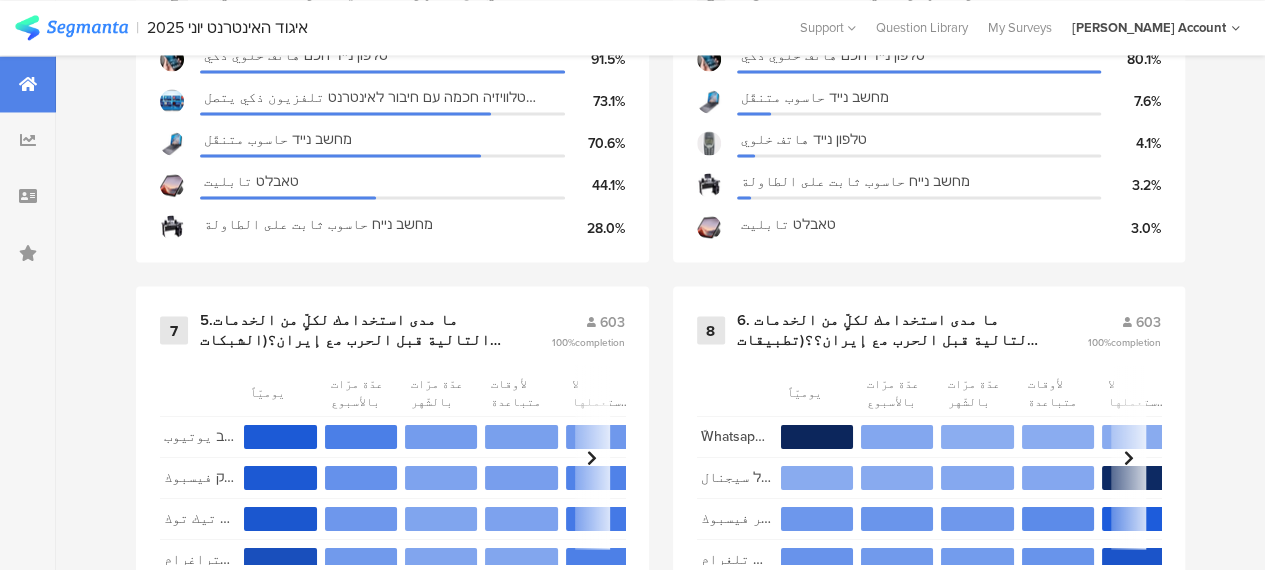 scroll, scrollTop: 1900, scrollLeft: 0, axis: vertical 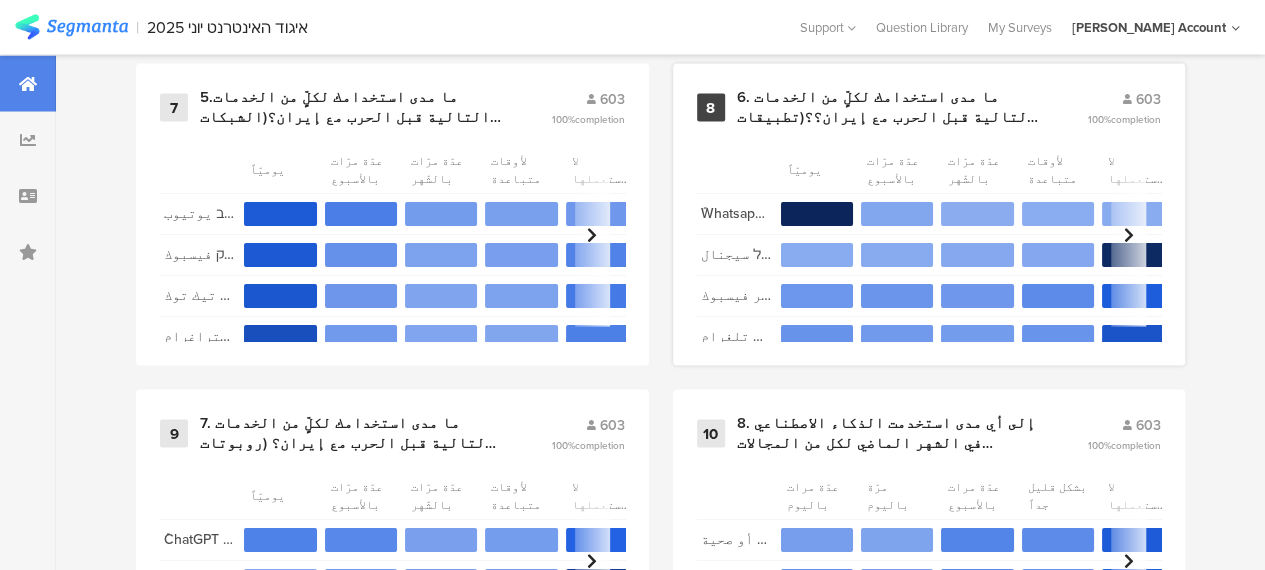 click on "6. ما مدى استخدامك لكلٍّ من الخدمات التالية قبل الحرب مع إيران؟؟(تطبيقات الرسائل )" at bounding box center (888, 107) 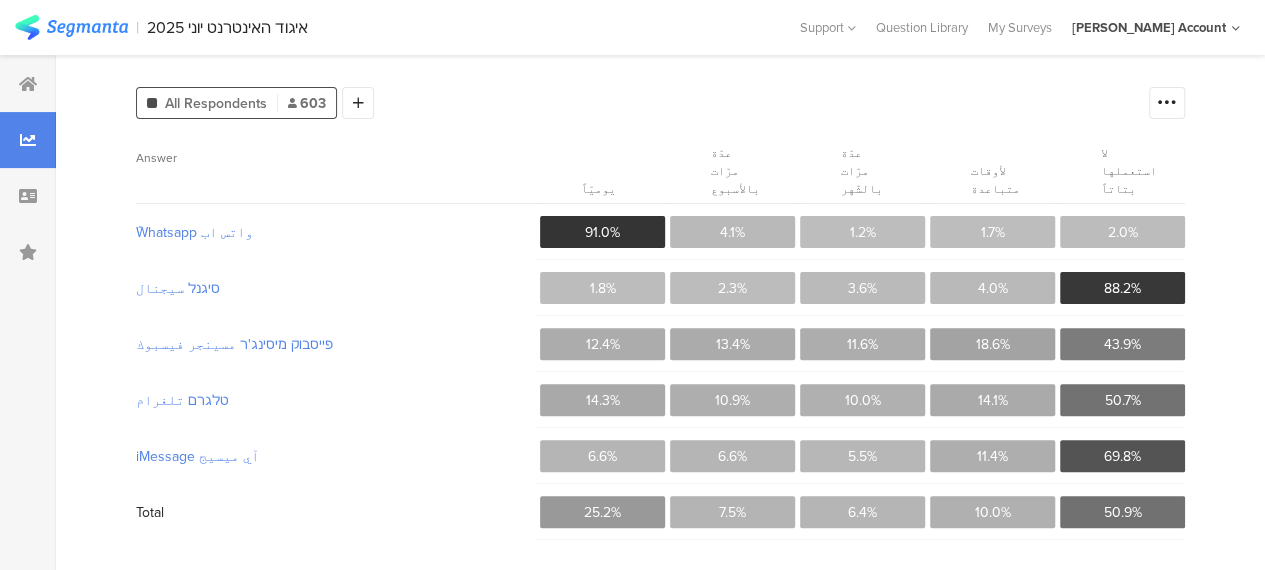 scroll, scrollTop: 0, scrollLeft: 0, axis: both 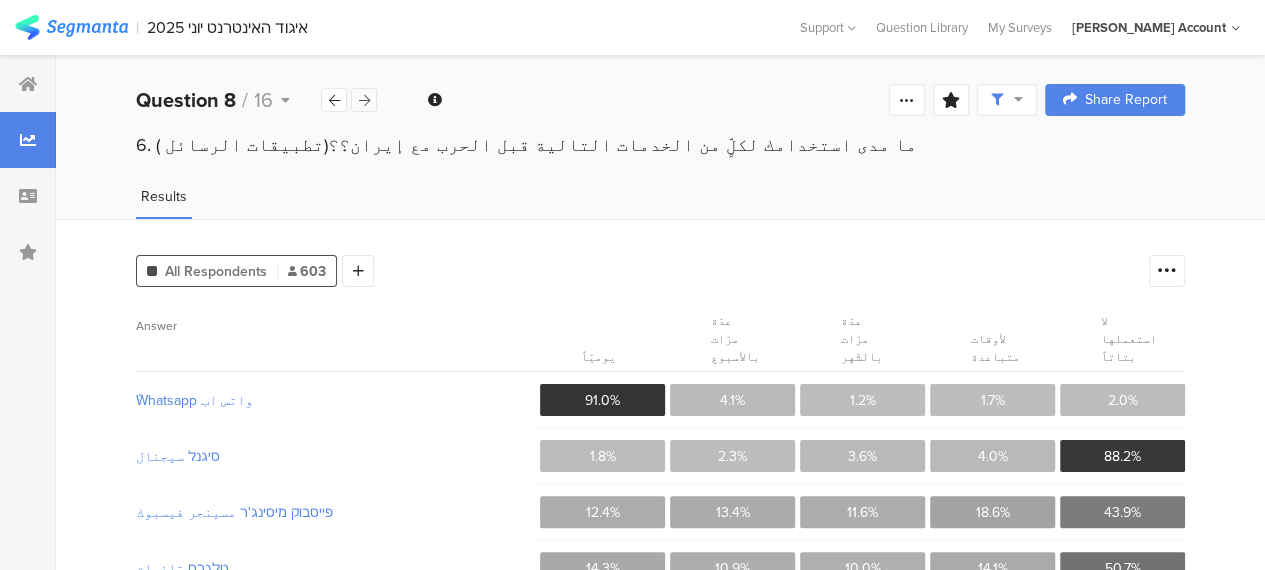 click at bounding box center [364, 100] 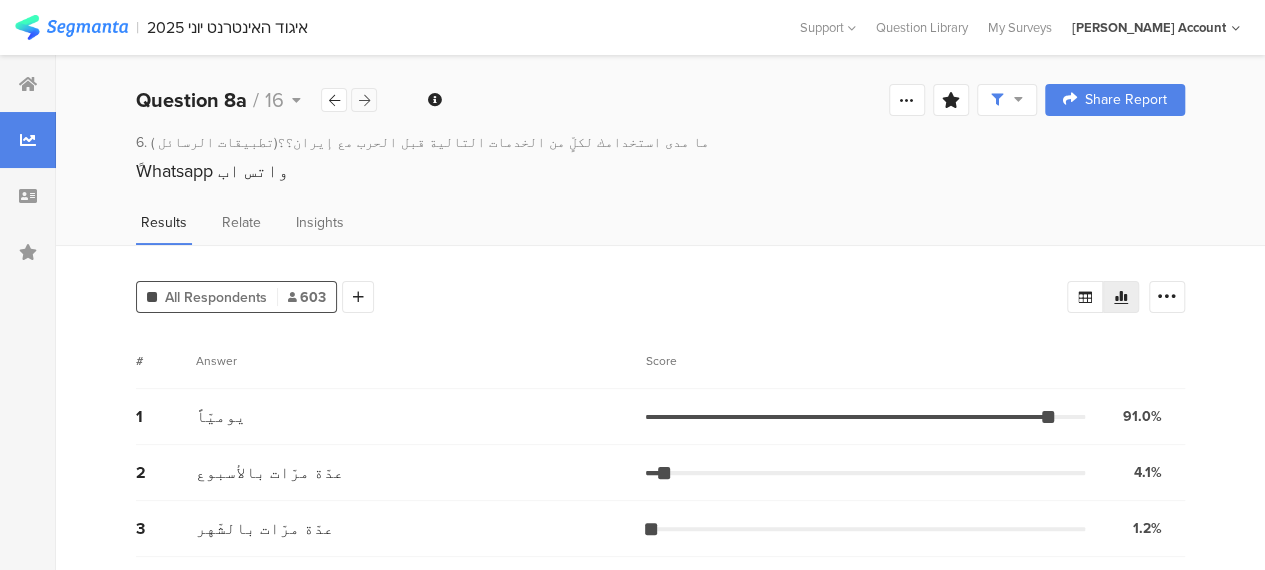 click at bounding box center (364, 100) 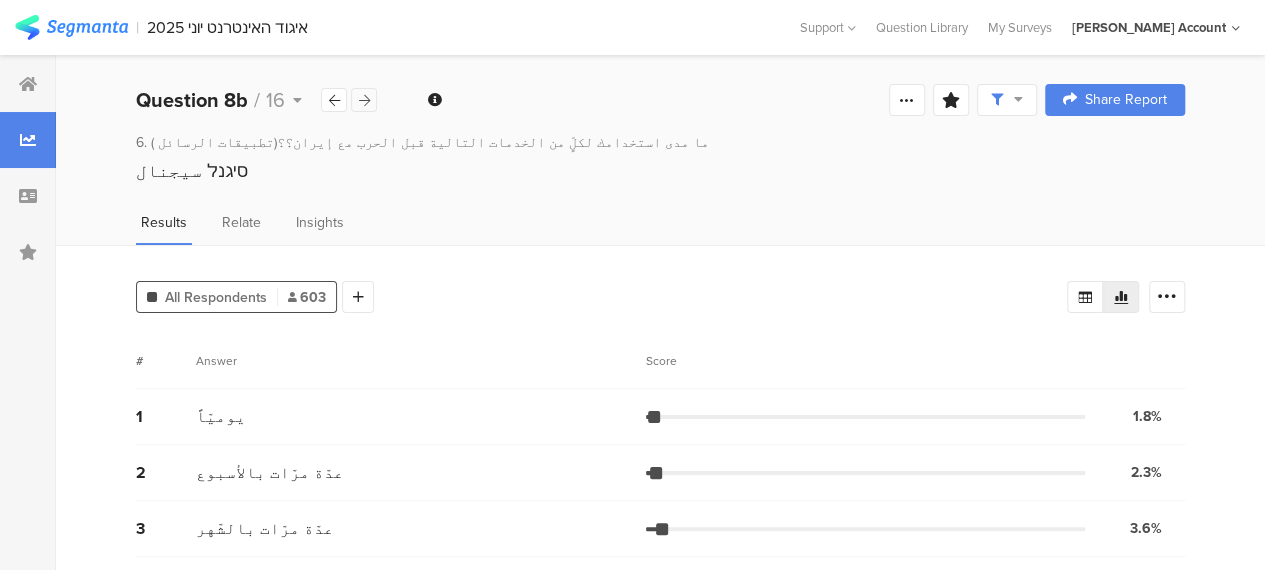 click at bounding box center (364, 100) 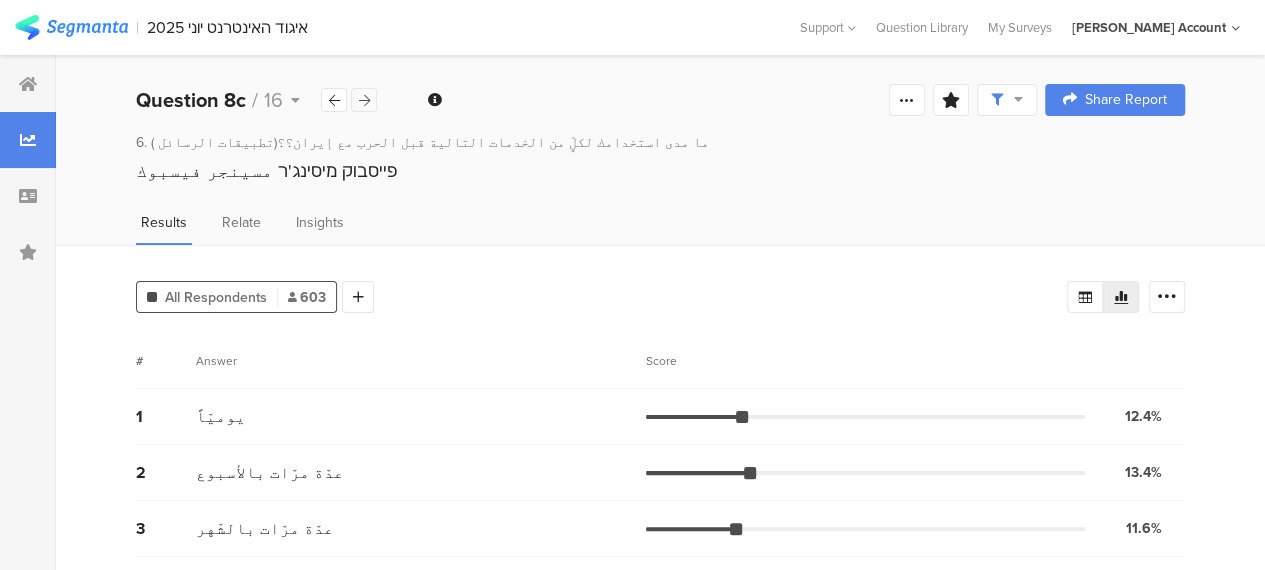 click at bounding box center (364, 100) 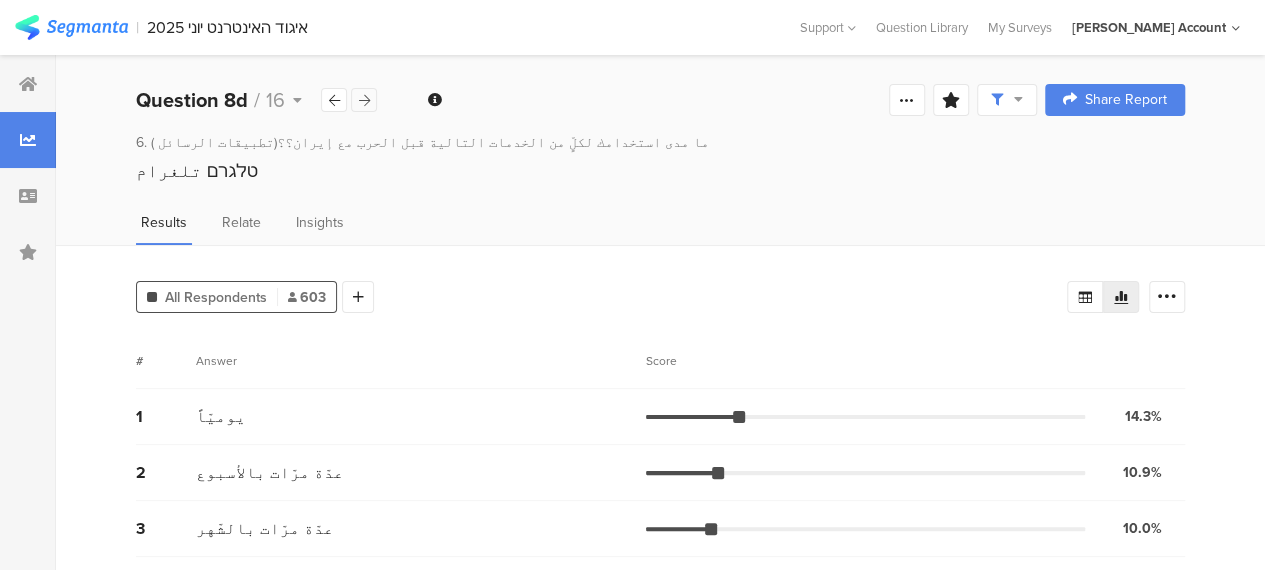 click at bounding box center [364, 100] 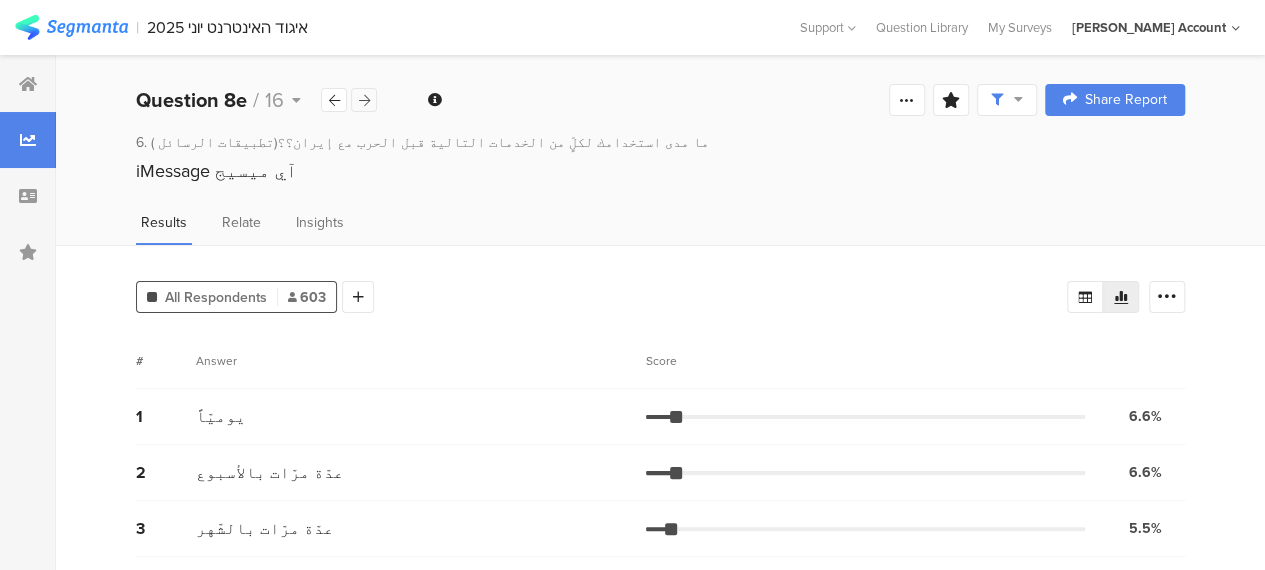 click at bounding box center [364, 100] 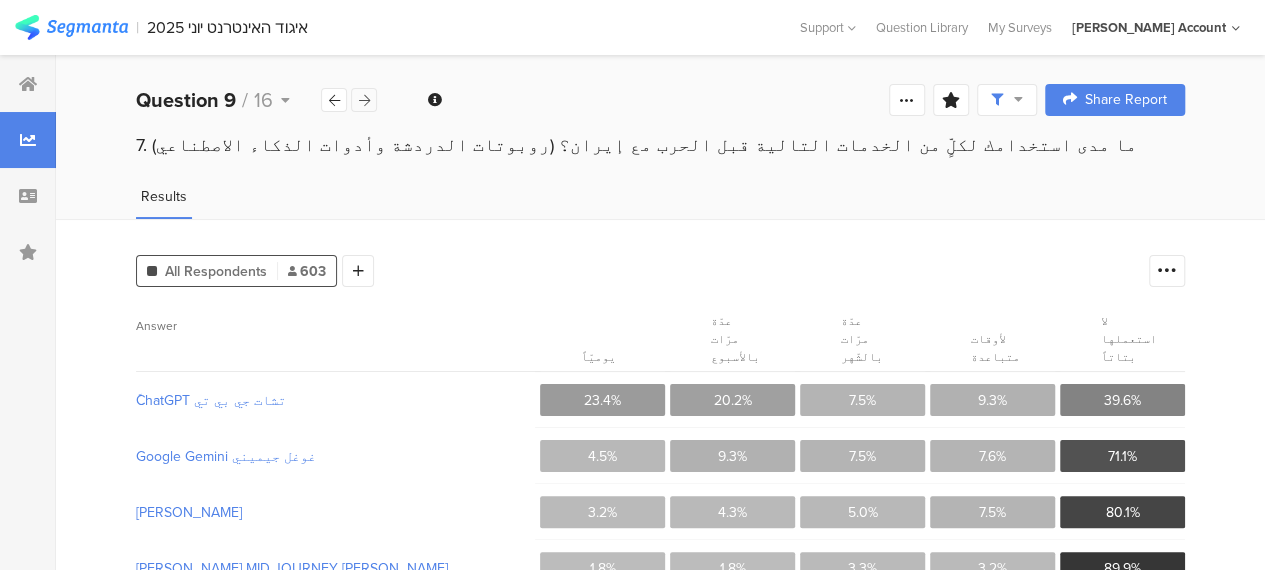 click at bounding box center [364, 100] 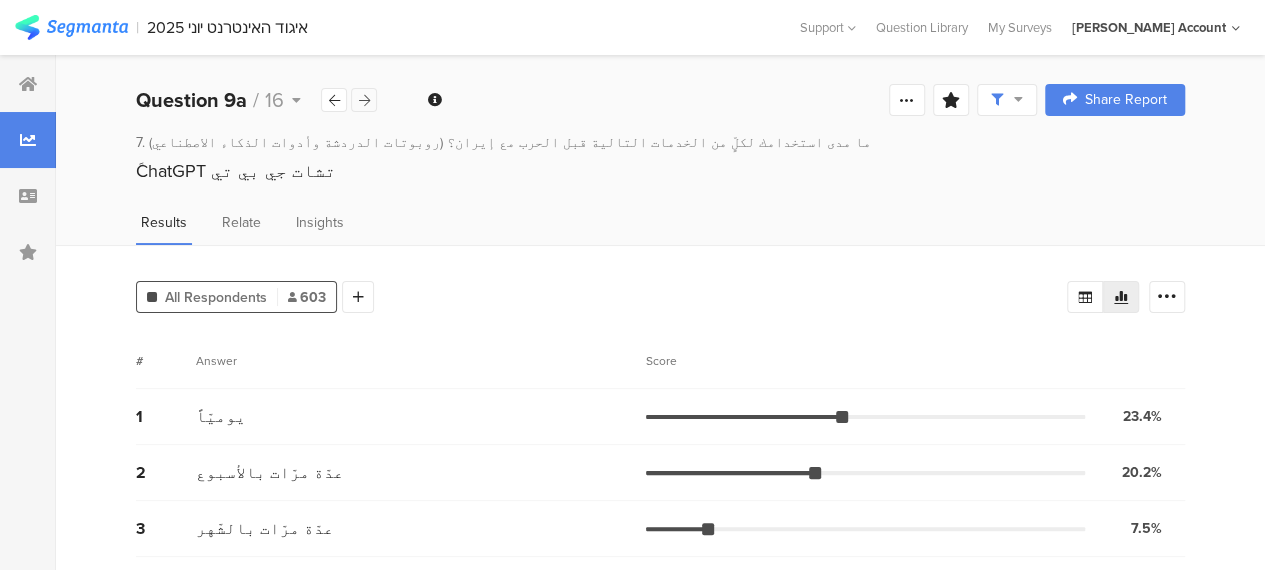 click at bounding box center [364, 100] 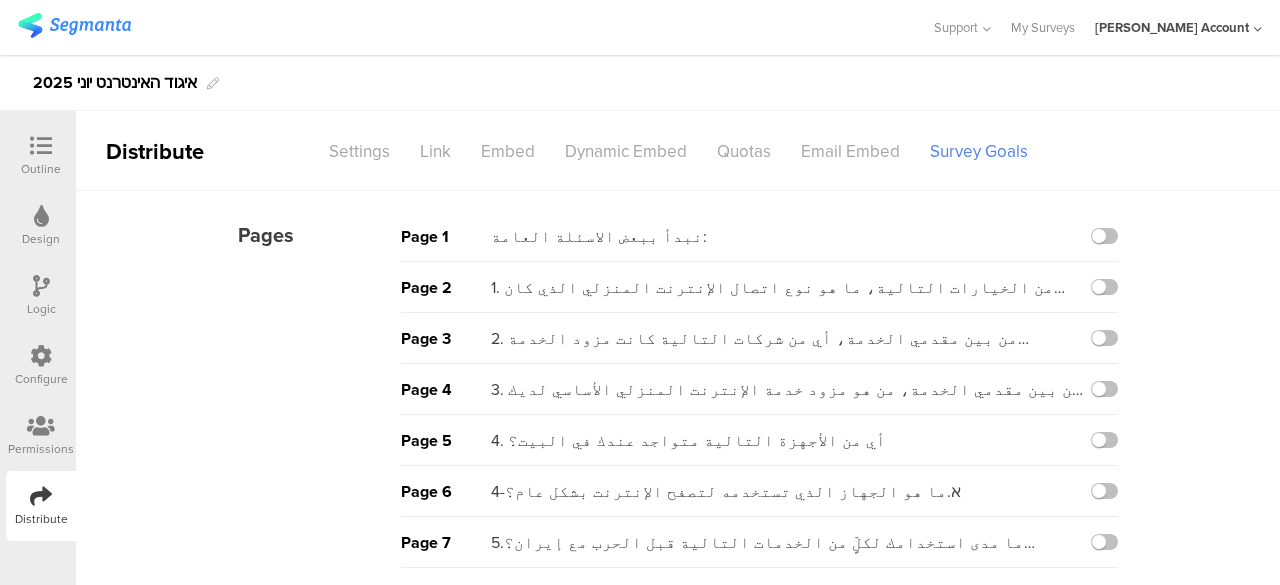 scroll, scrollTop: 0, scrollLeft: 0, axis: both 